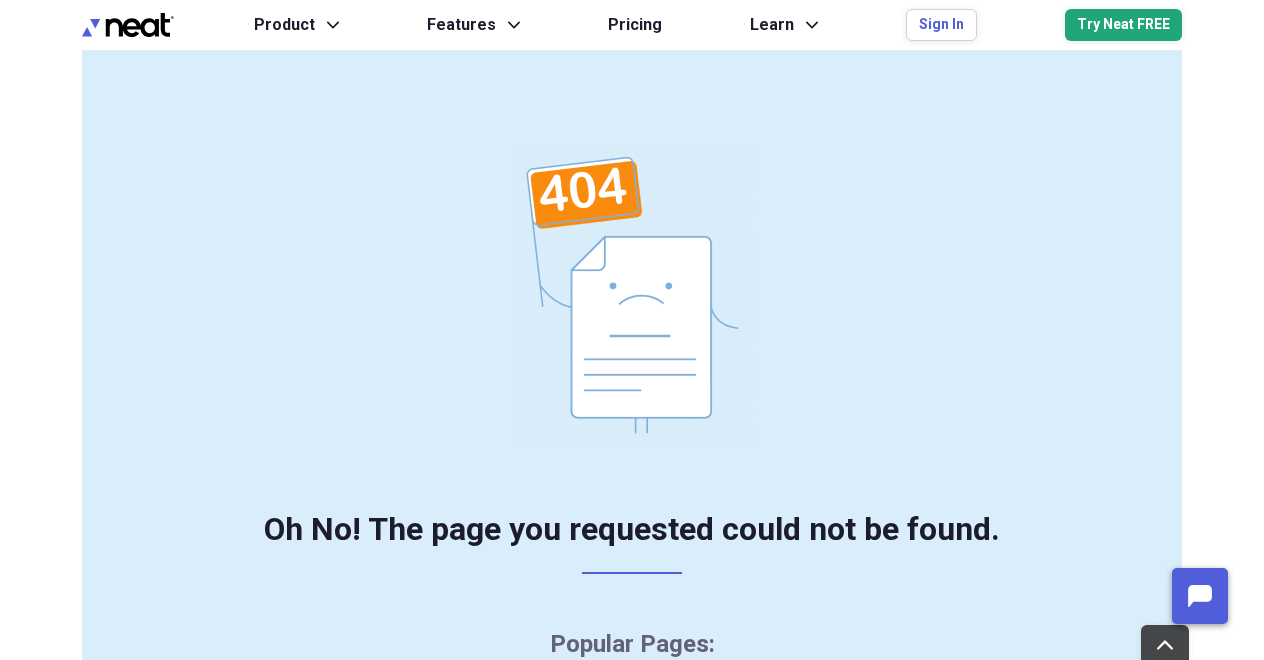 scroll, scrollTop: 304, scrollLeft: 0, axis: vertical 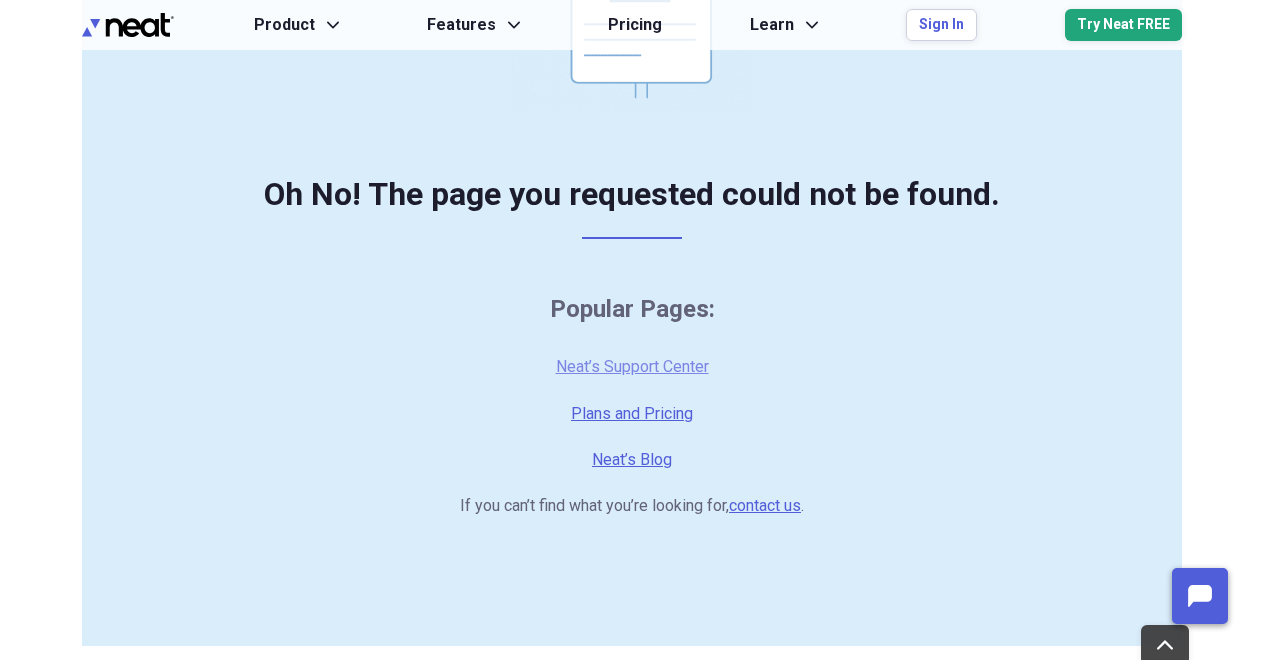 click on "Neat’s Support Center" at bounding box center [632, 367] 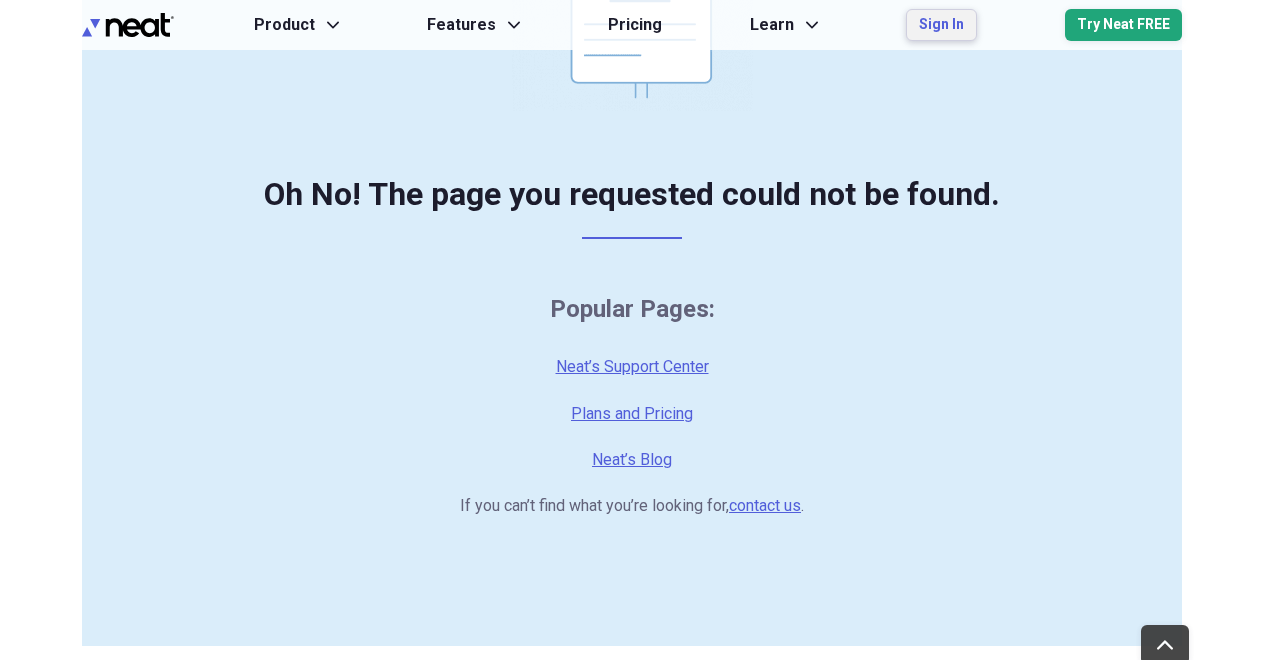 click on "Sign In" at bounding box center [941, 25] 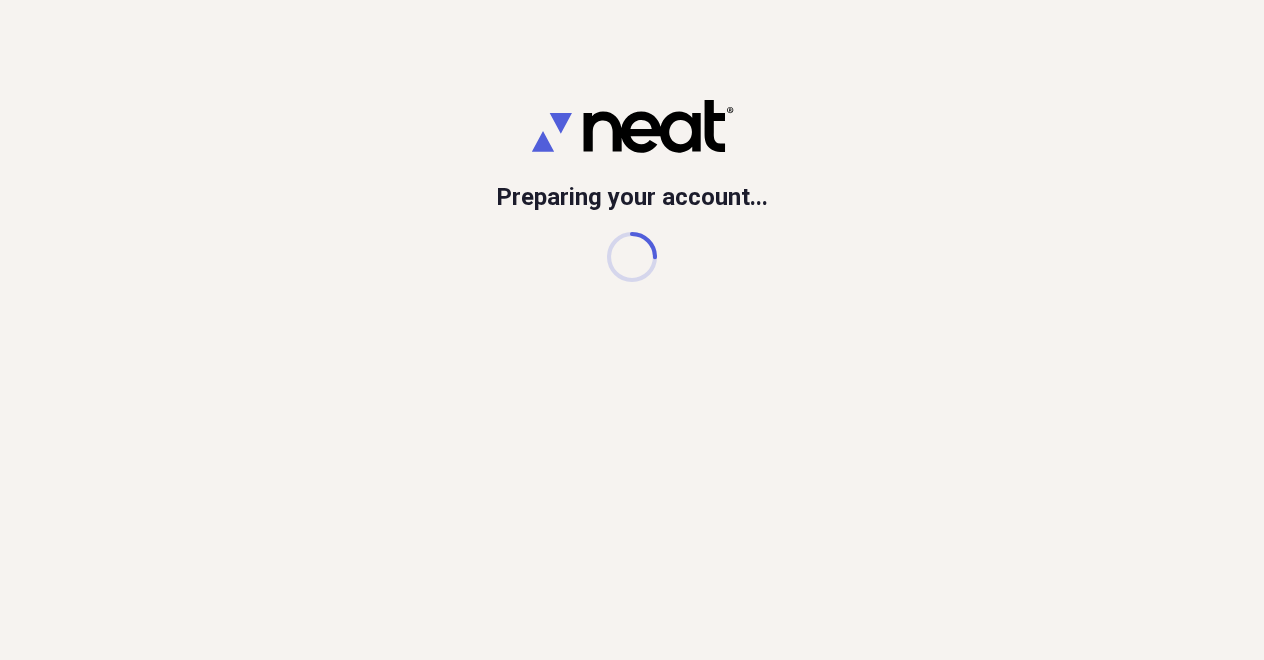 scroll, scrollTop: 0, scrollLeft: 0, axis: both 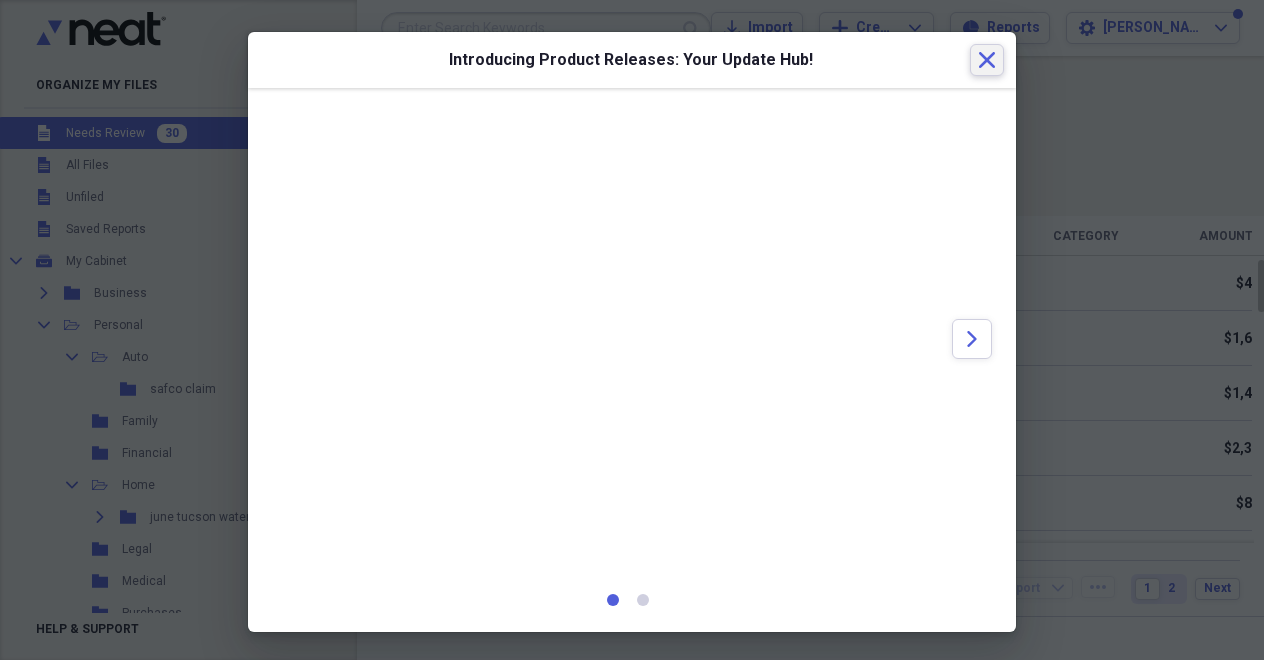 click 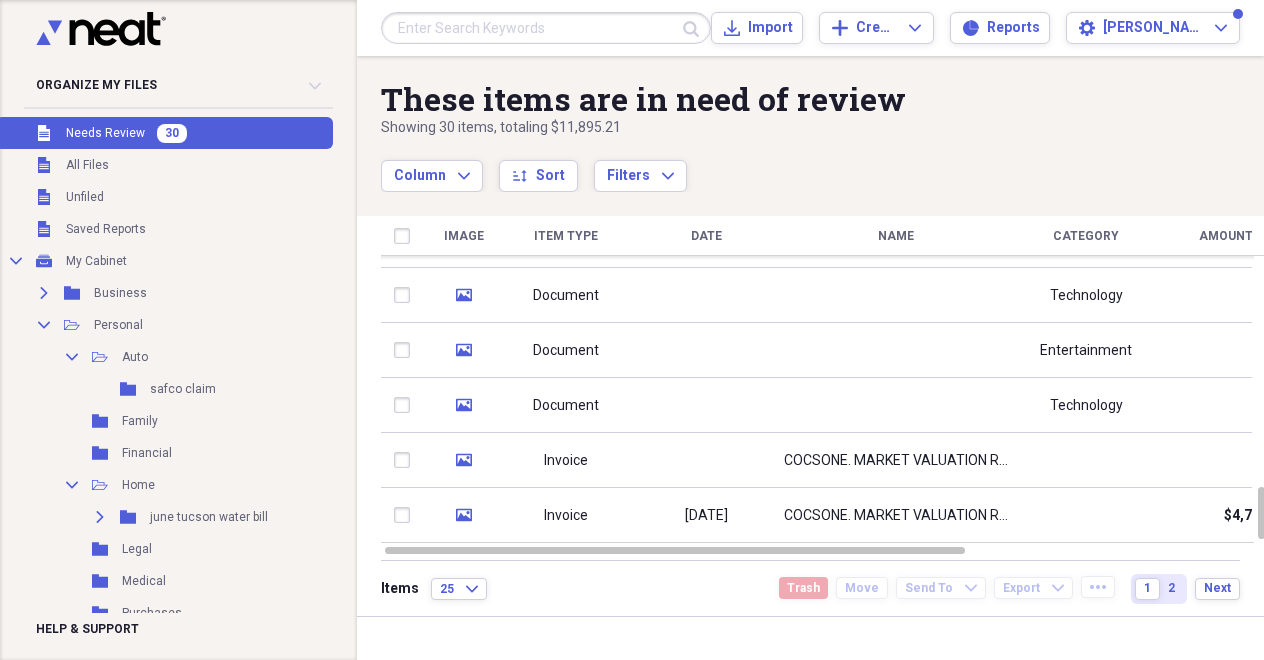 click on "Date" at bounding box center (706, 236) 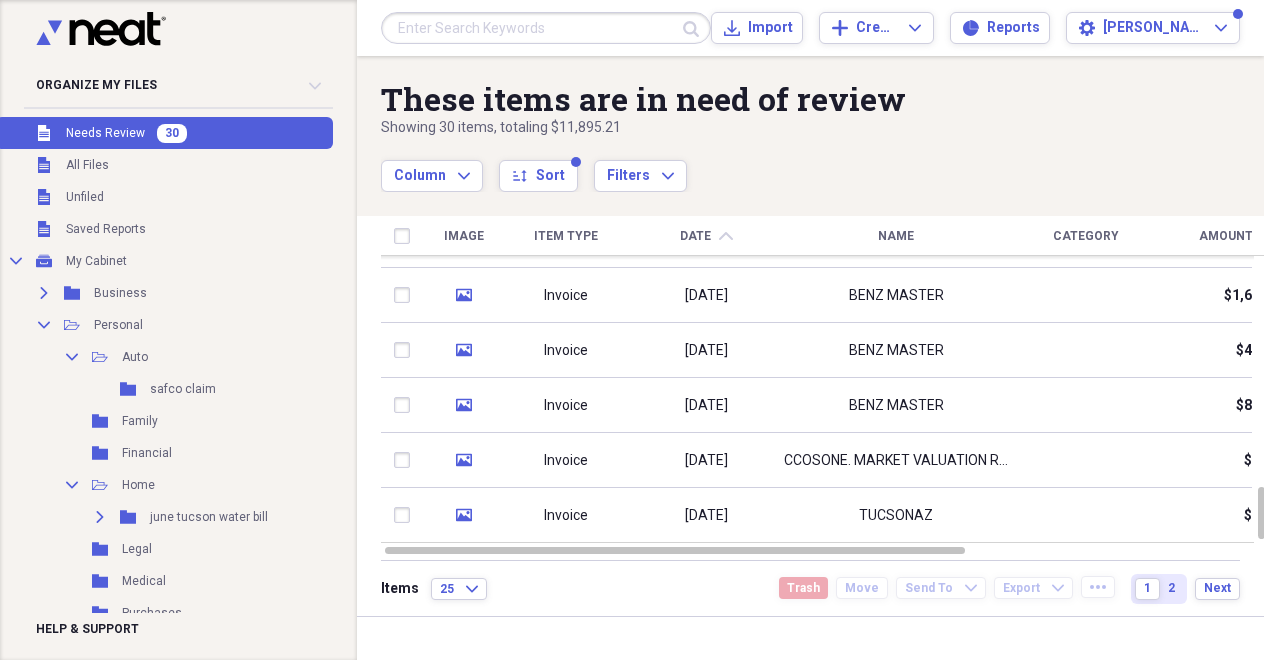 click on "Needs Review" at bounding box center [105, 133] 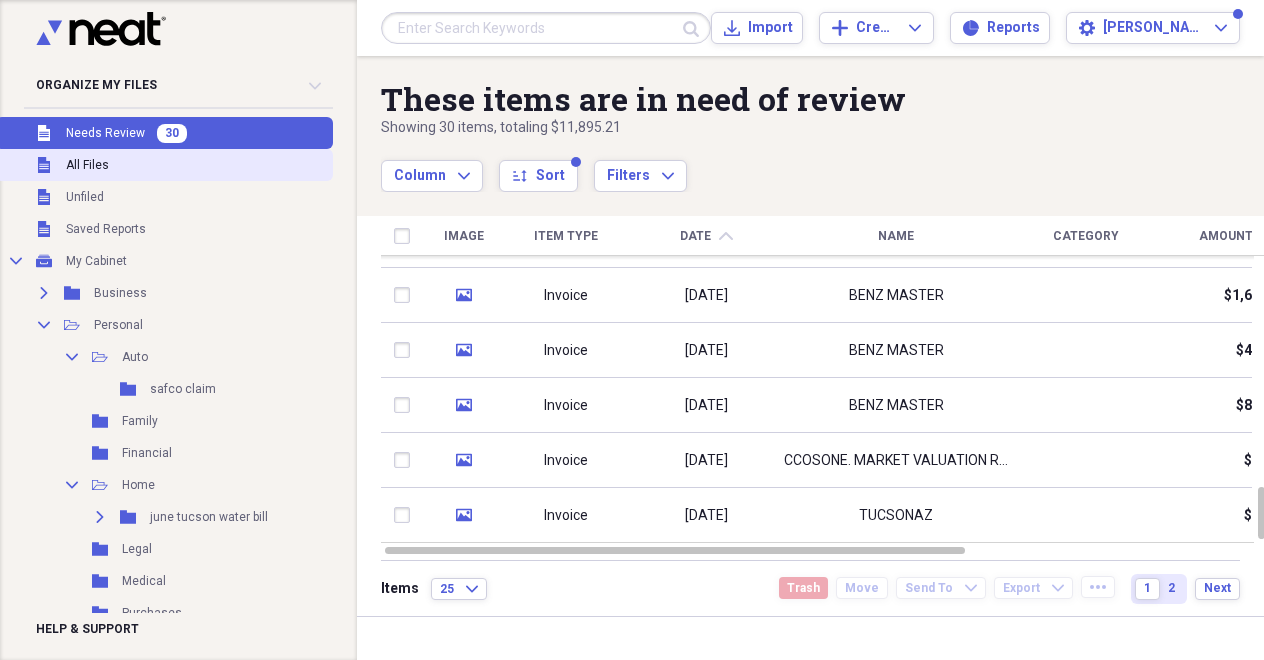 click on "Unfiled All Files" at bounding box center [164, 165] 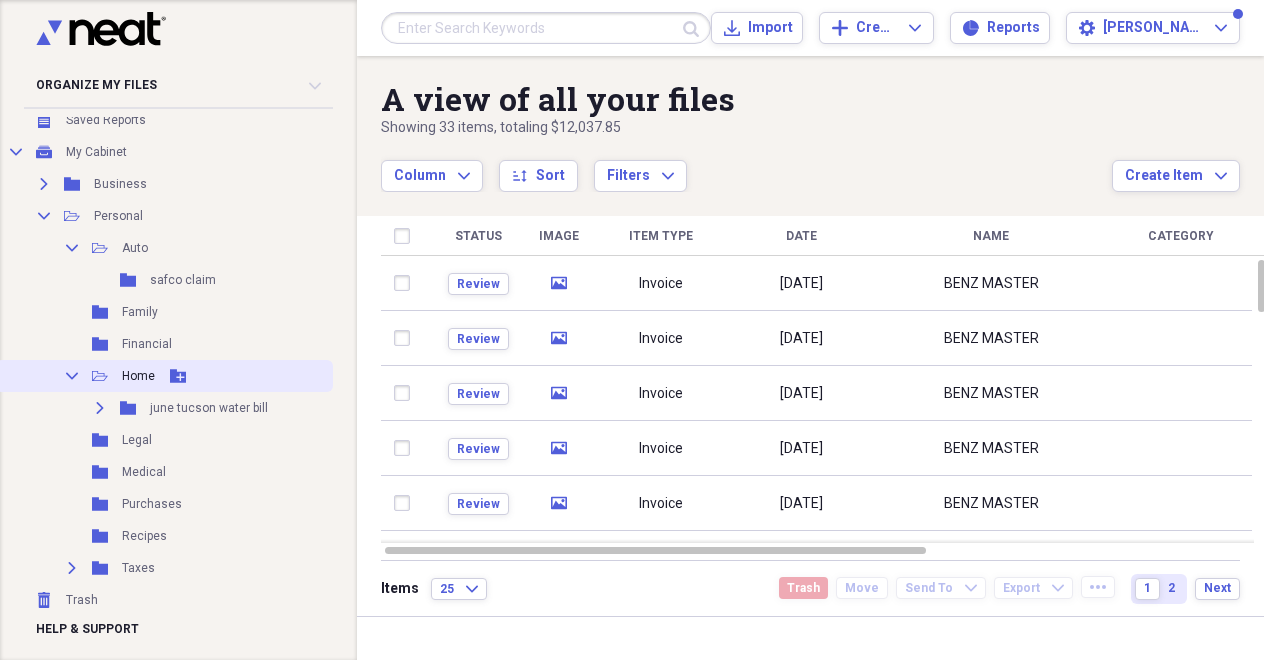 scroll, scrollTop: 111, scrollLeft: 0, axis: vertical 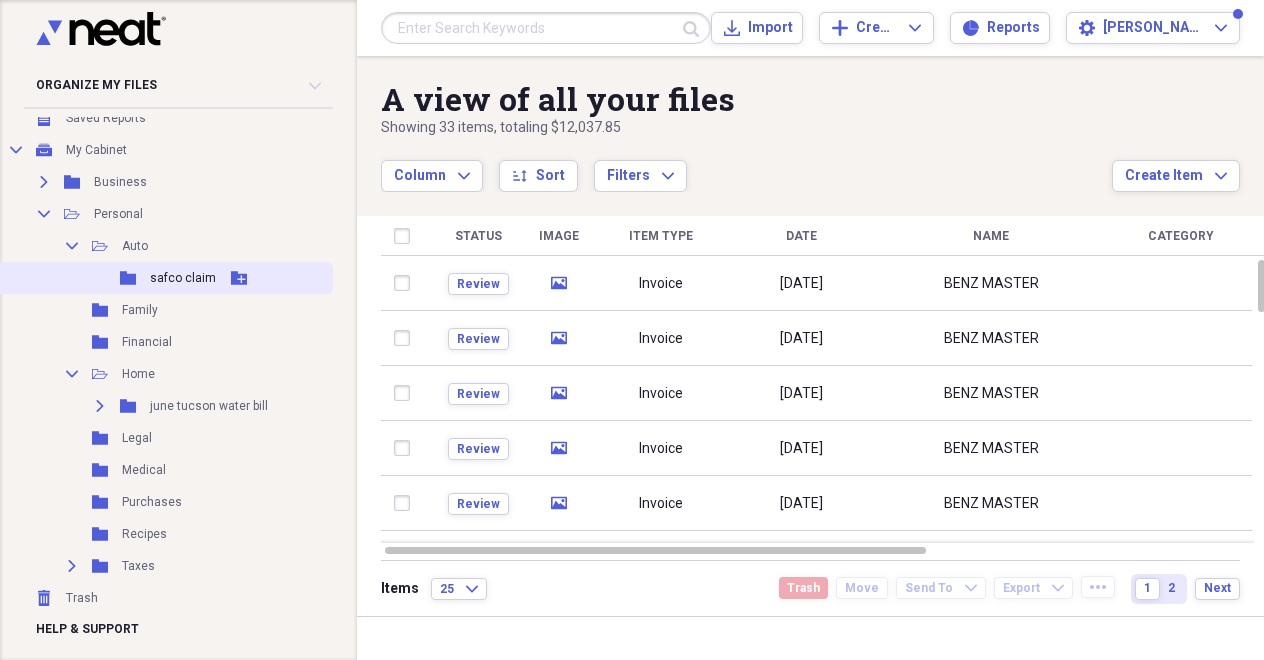 click on "safco  claim" at bounding box center [183, 278] 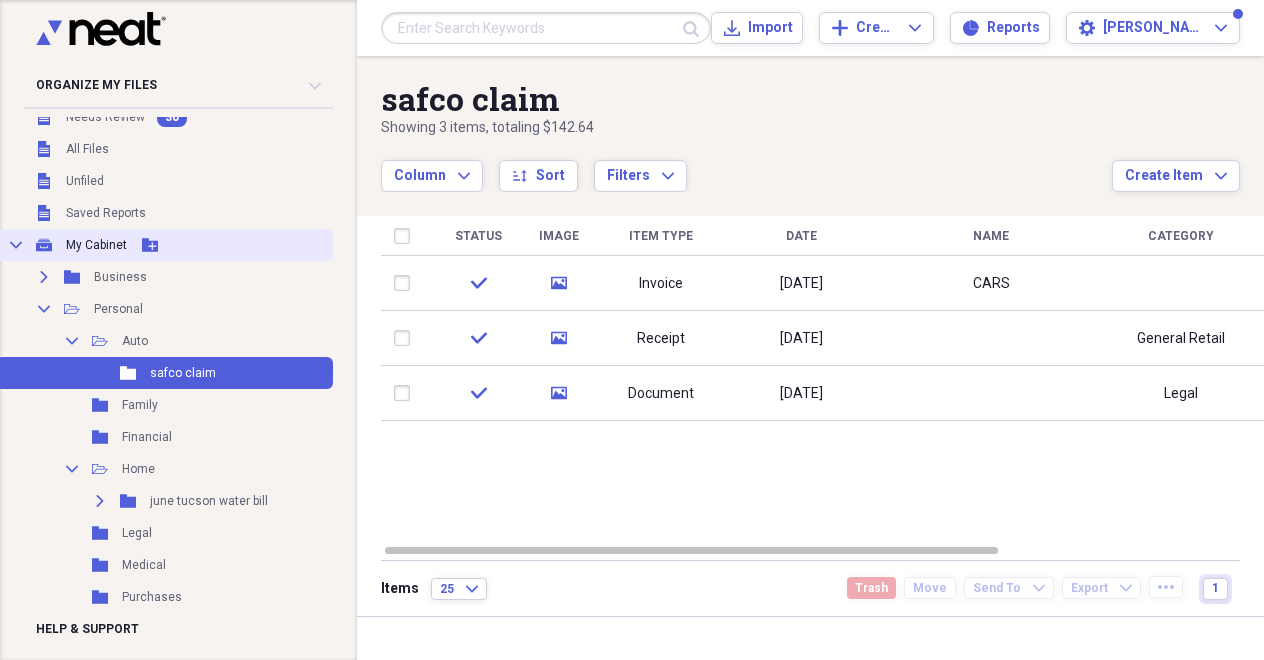 scroll, scrollTop: 0, scrollLeft: 0, axis: both 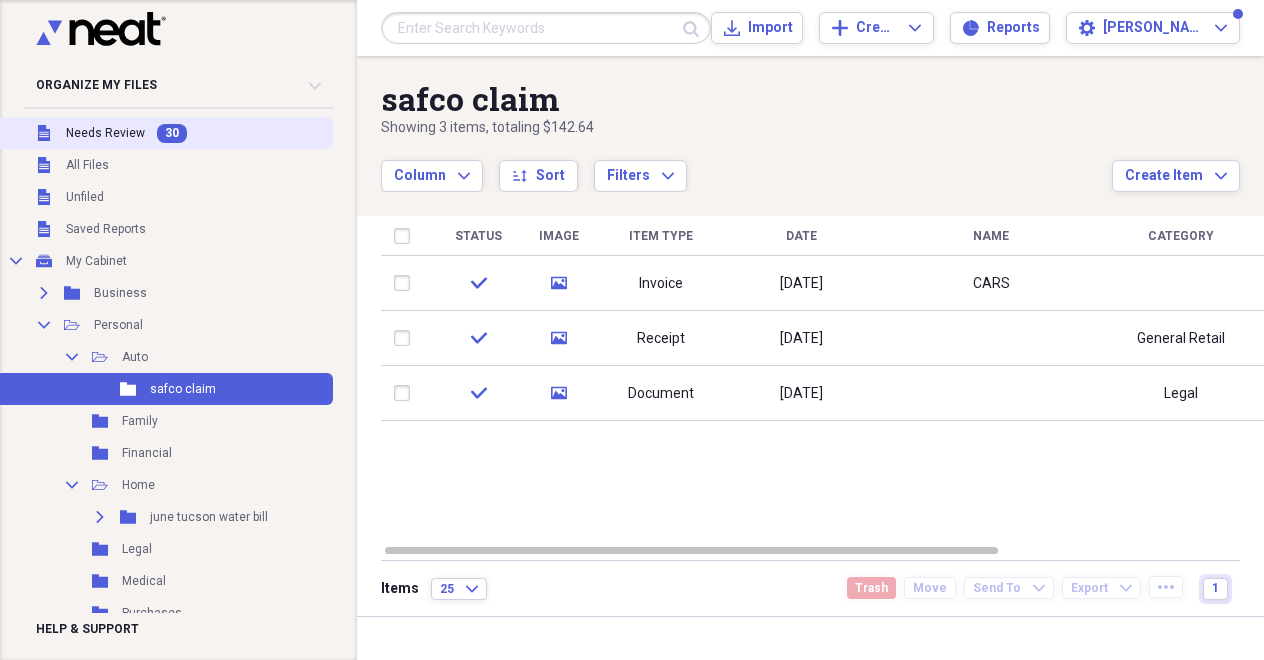 click on "Needs Review" at bounding box center [105, 133] 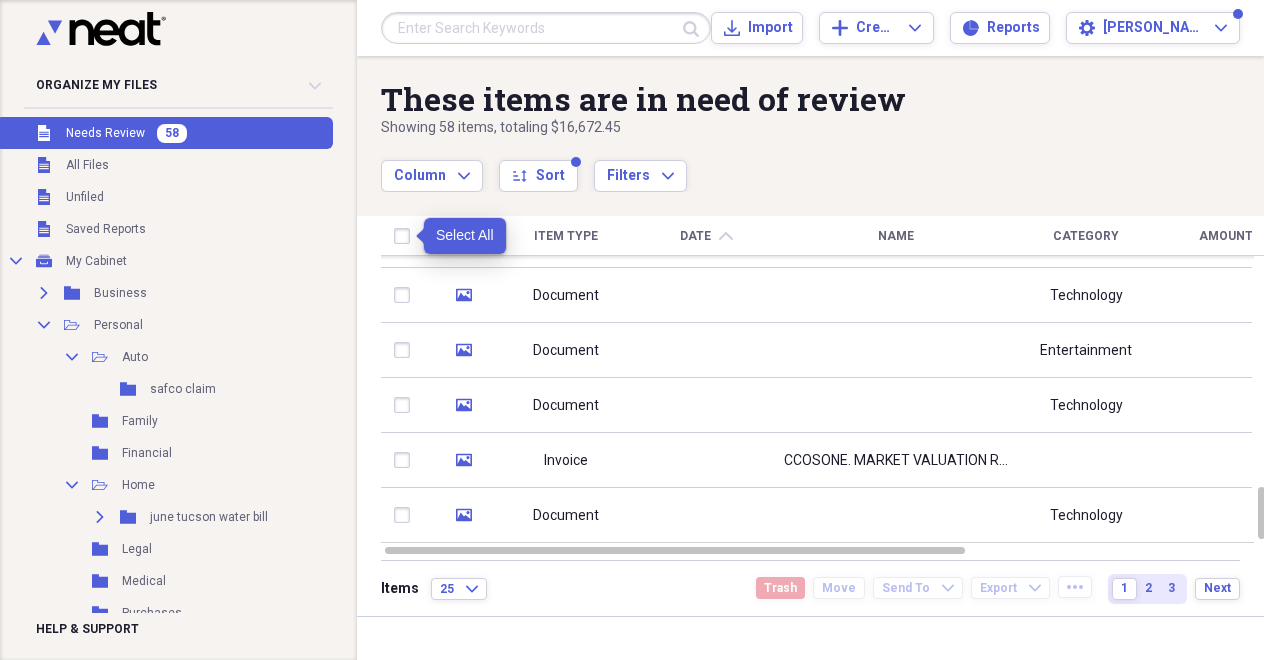 click at bounding box center [406, 236] 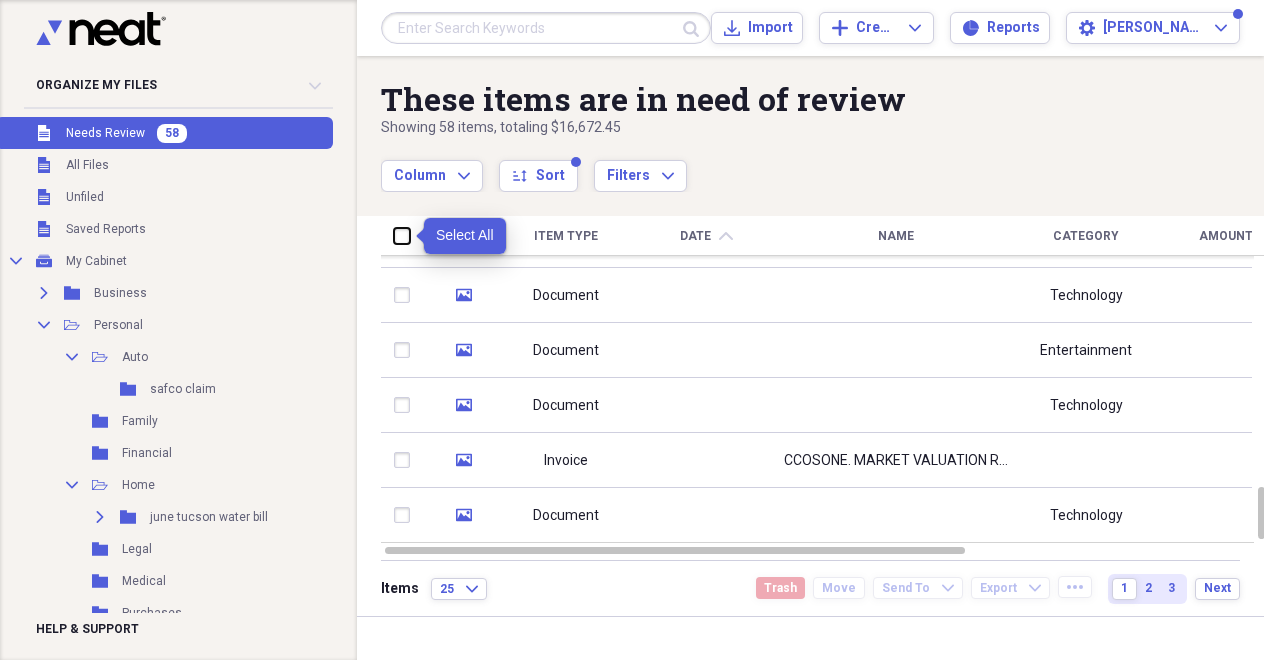 click at bounding box center [394, 235] 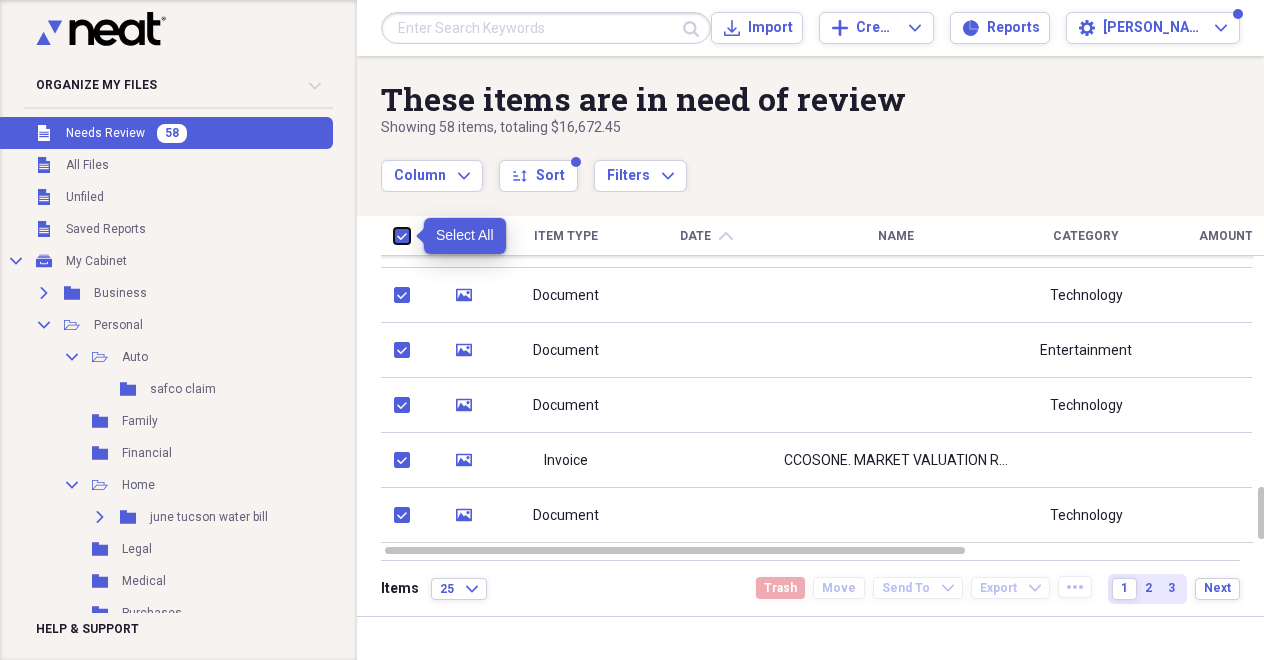 checkbox on "true" 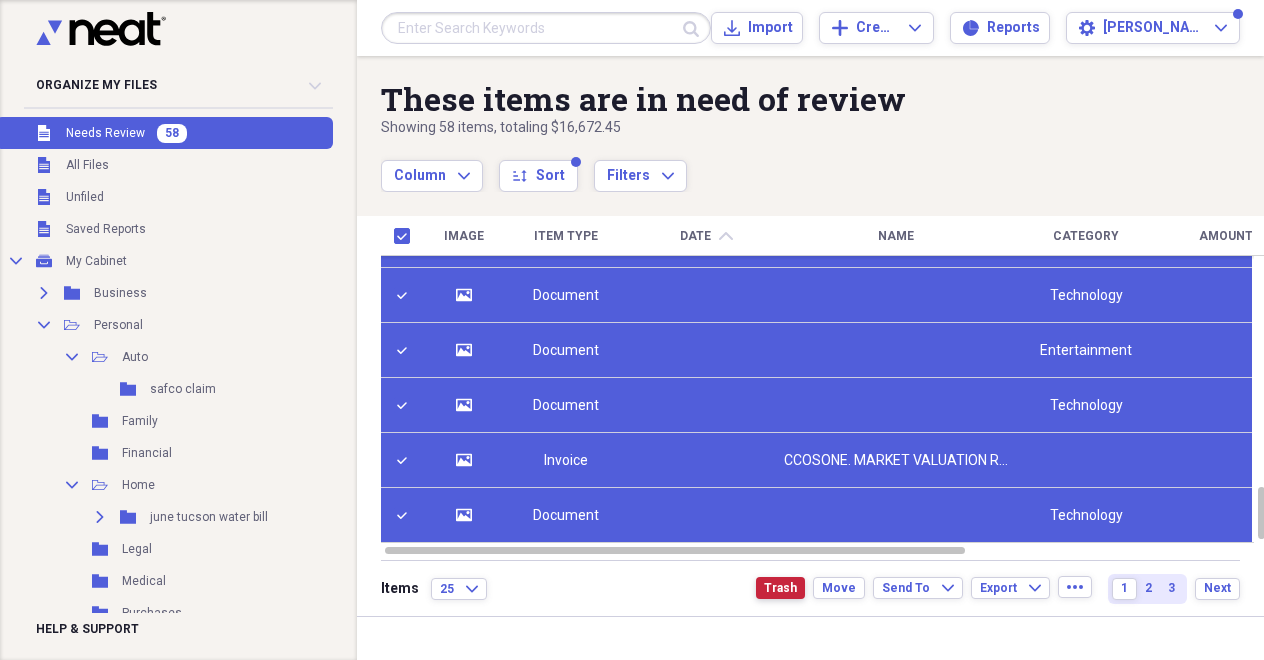 click on "Trash" at bounding box center (780, 588) 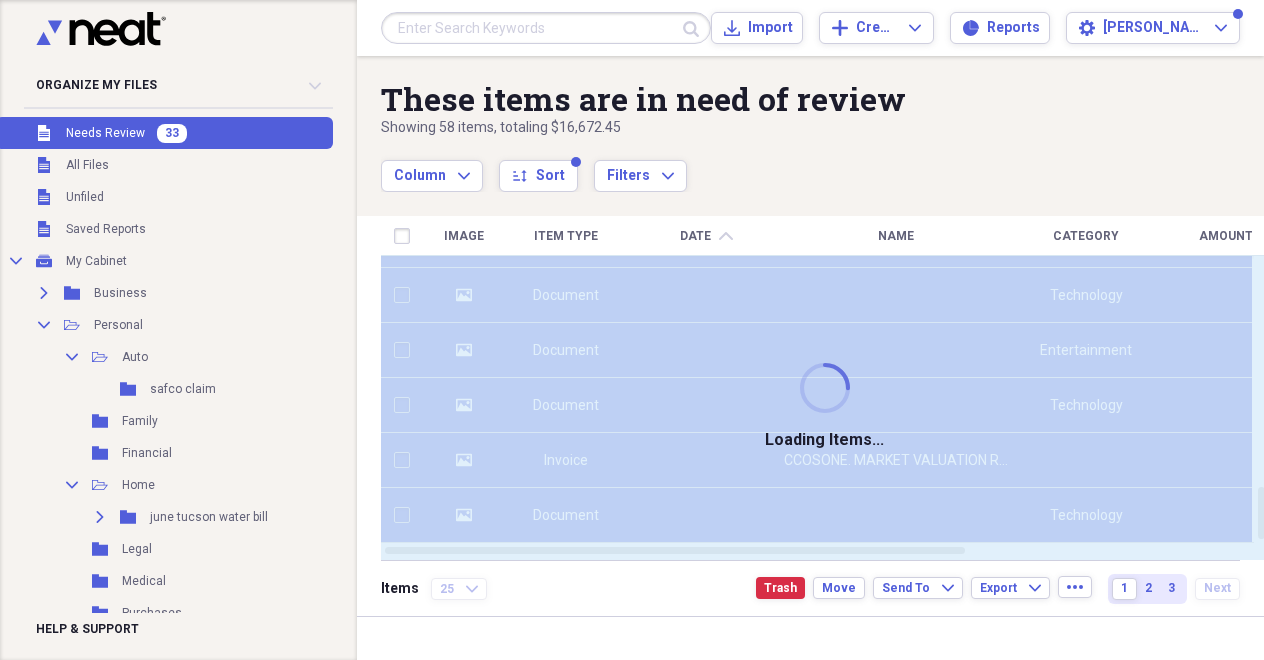 checkbox on "false" 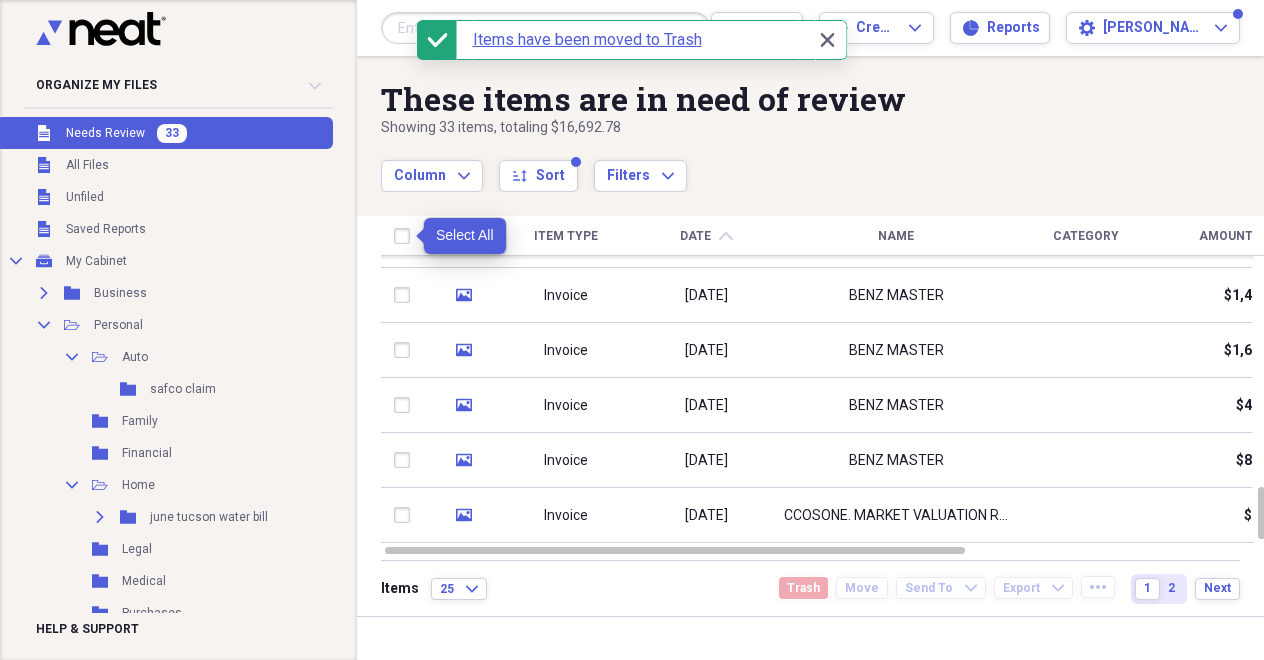 click at bounding box center (406, 236) 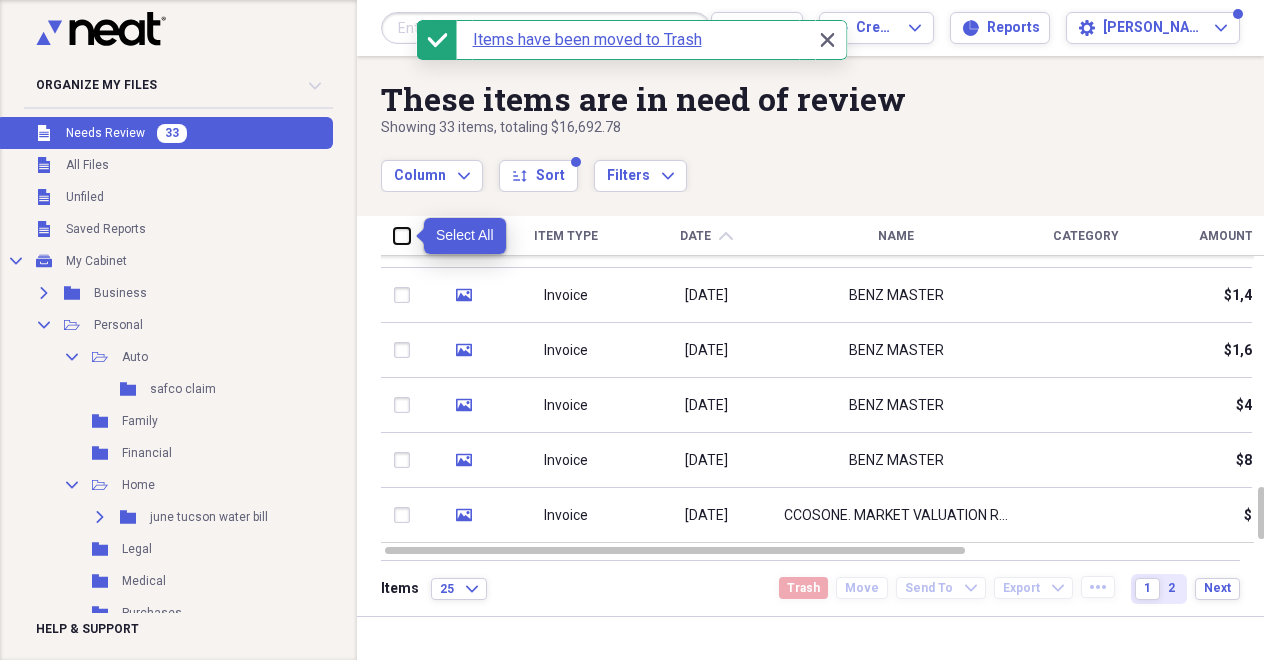 click at bounding box center (394, 235) 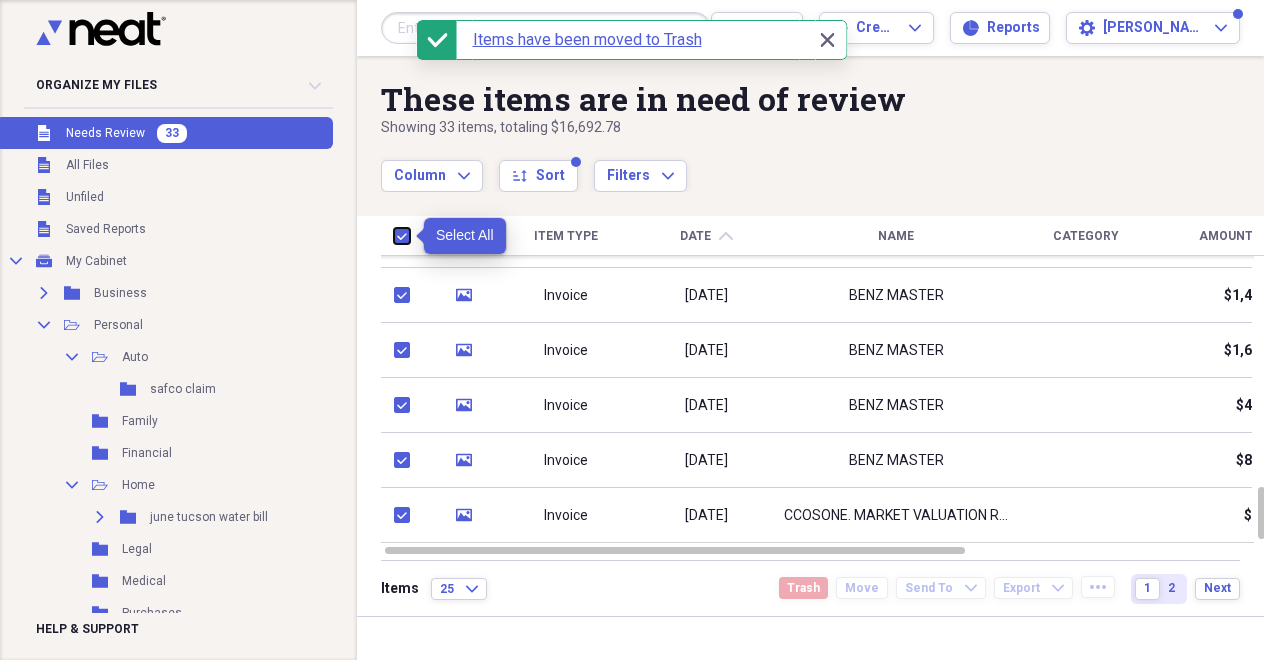 checkbox on "true" 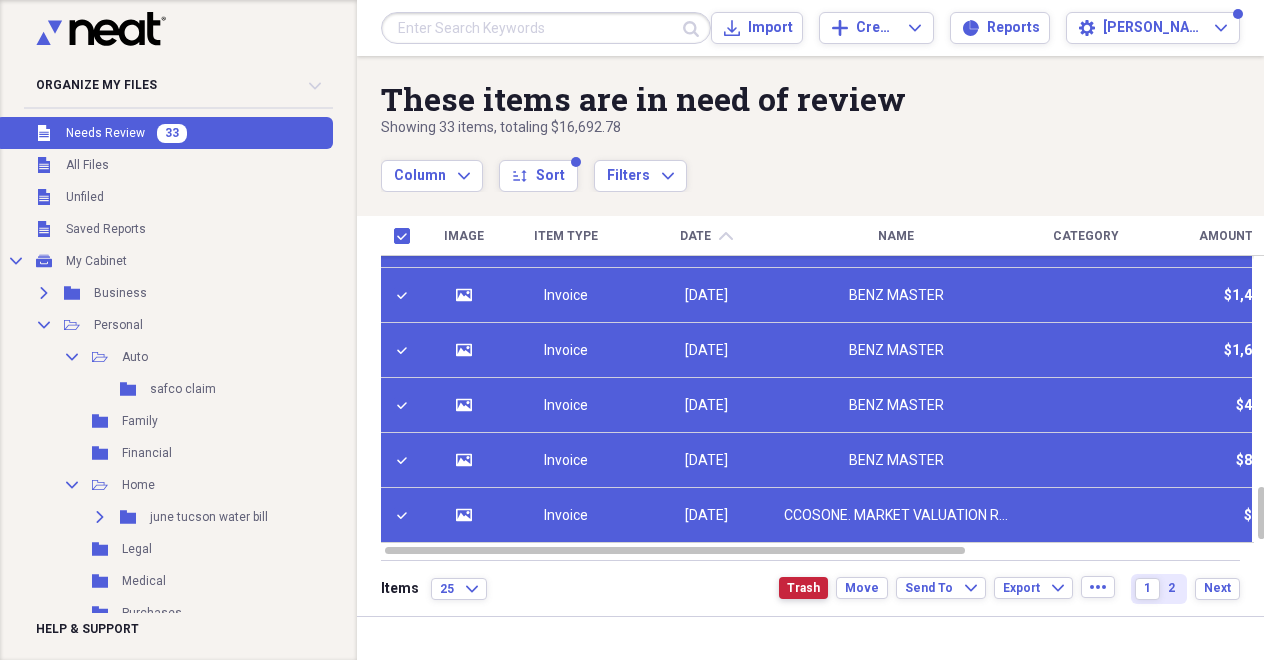 click on "Trash" at bounding box center (803, 588) 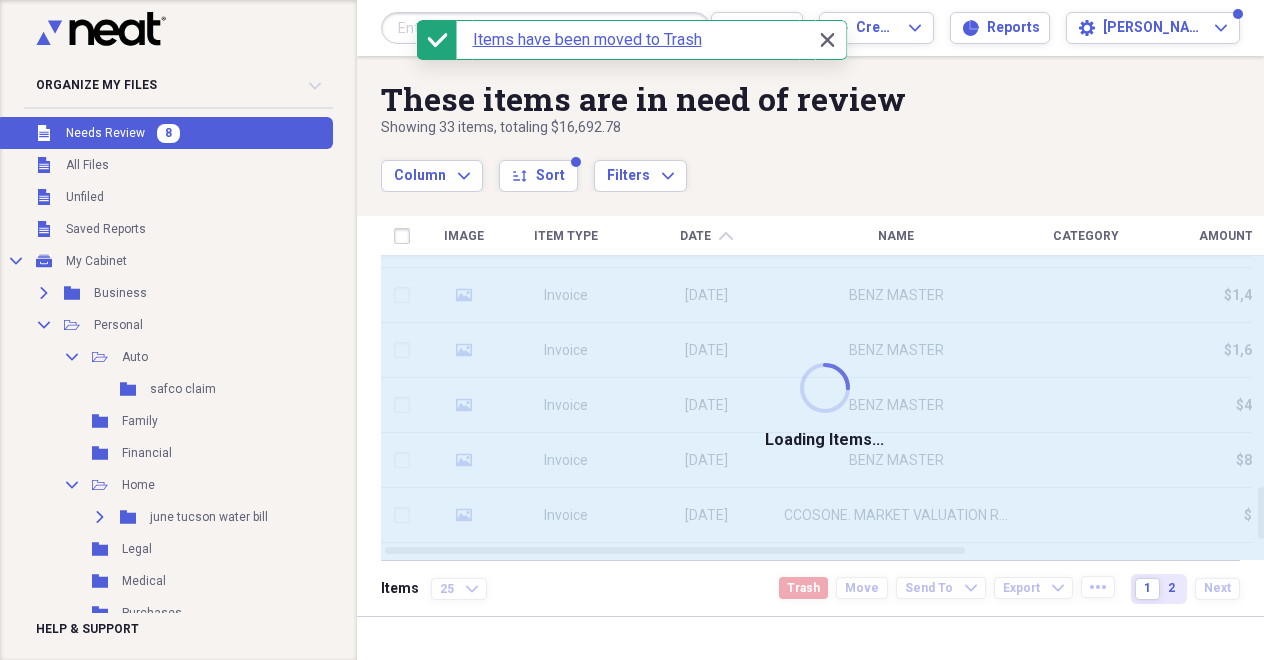 checkbox on "false" 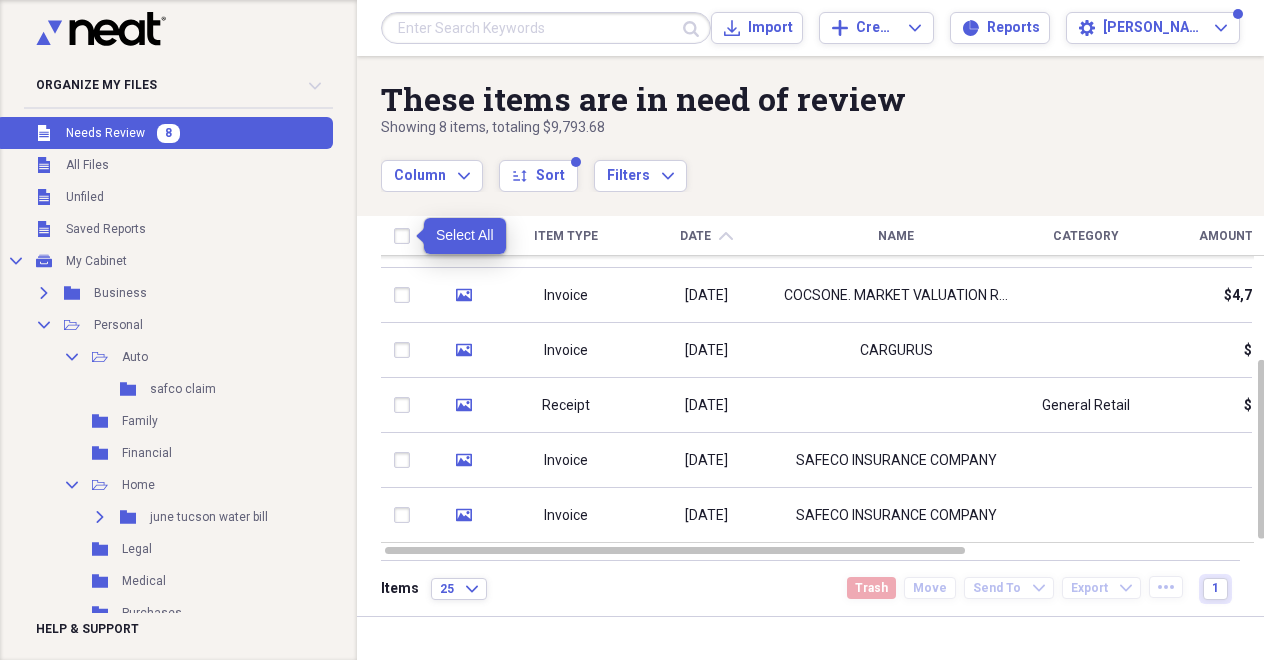 click at bounding box center (406, 236) 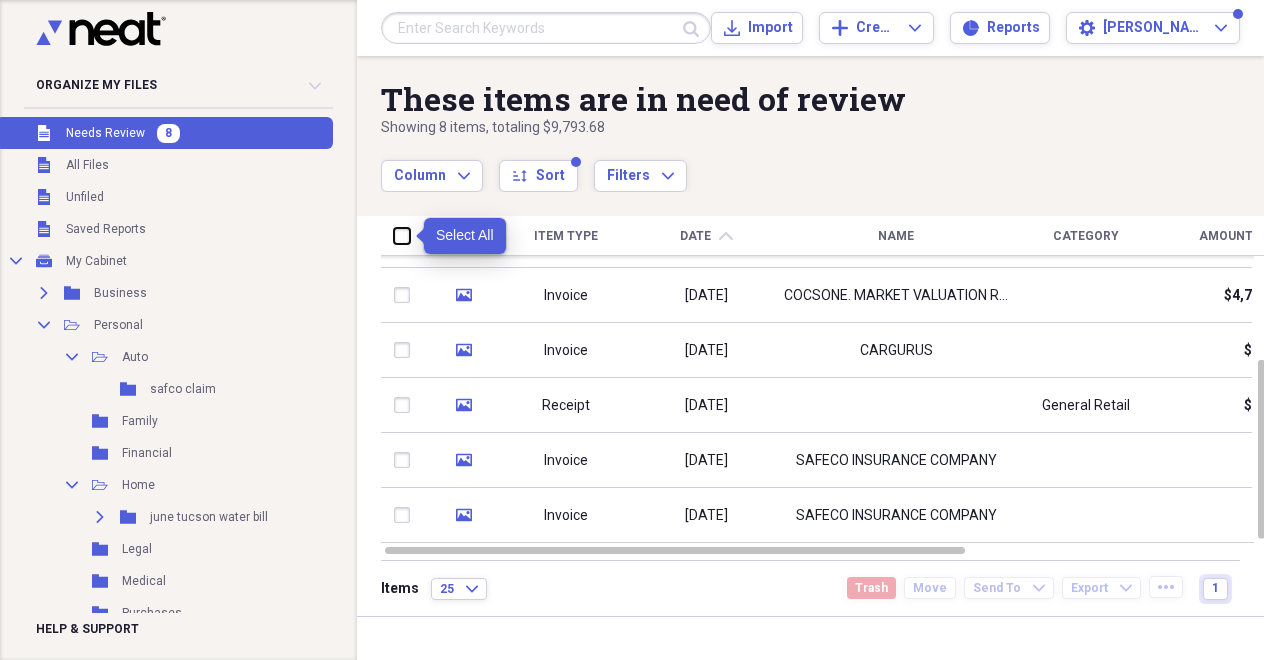 click at bounding box center [394, 235] 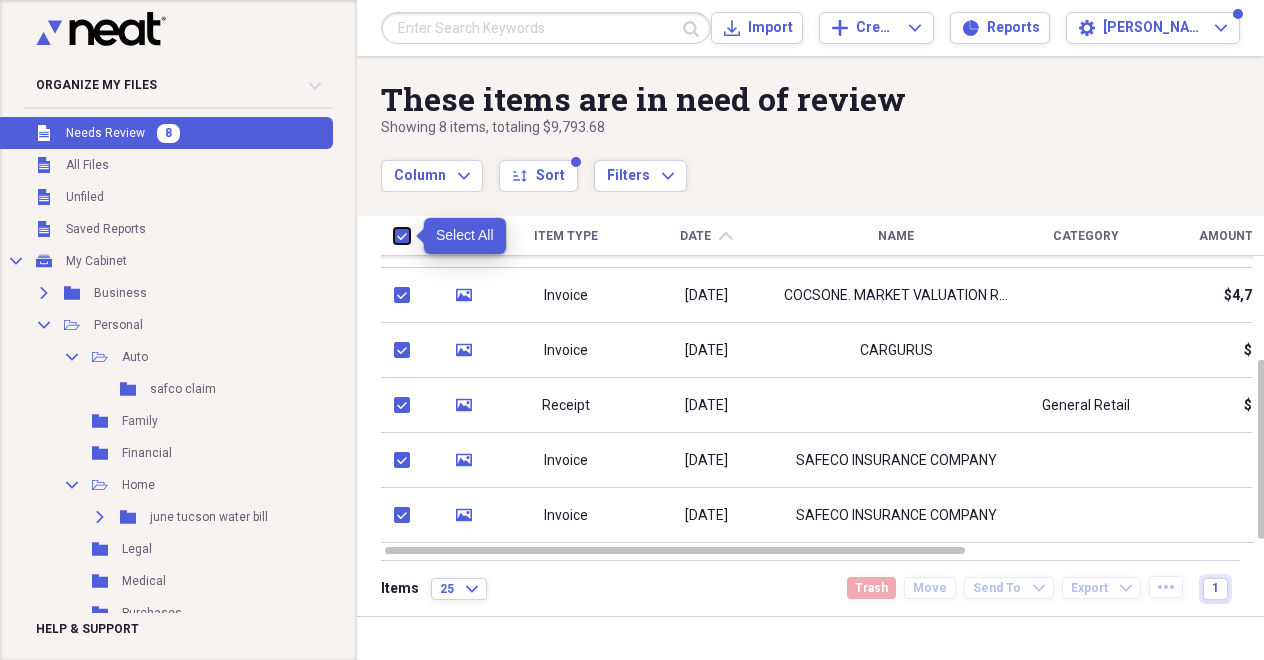 checkbox on "true" 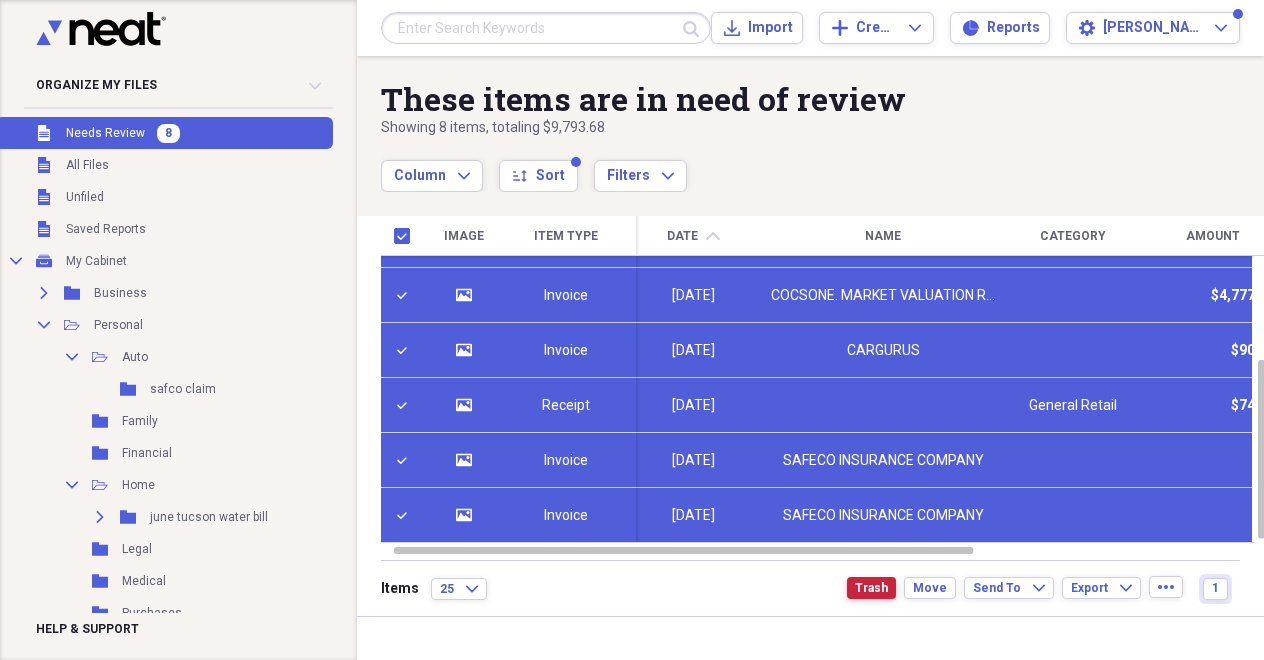 click on "Trash" at bounding box center [871, 588] 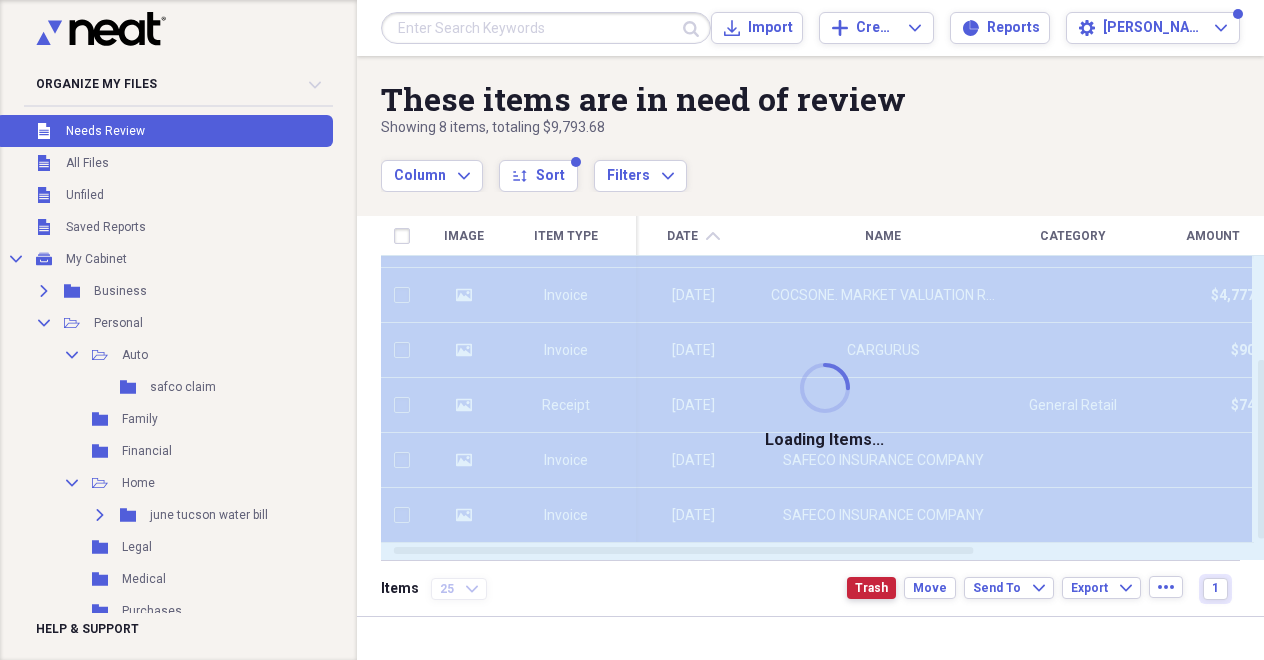 checkbox on "false" 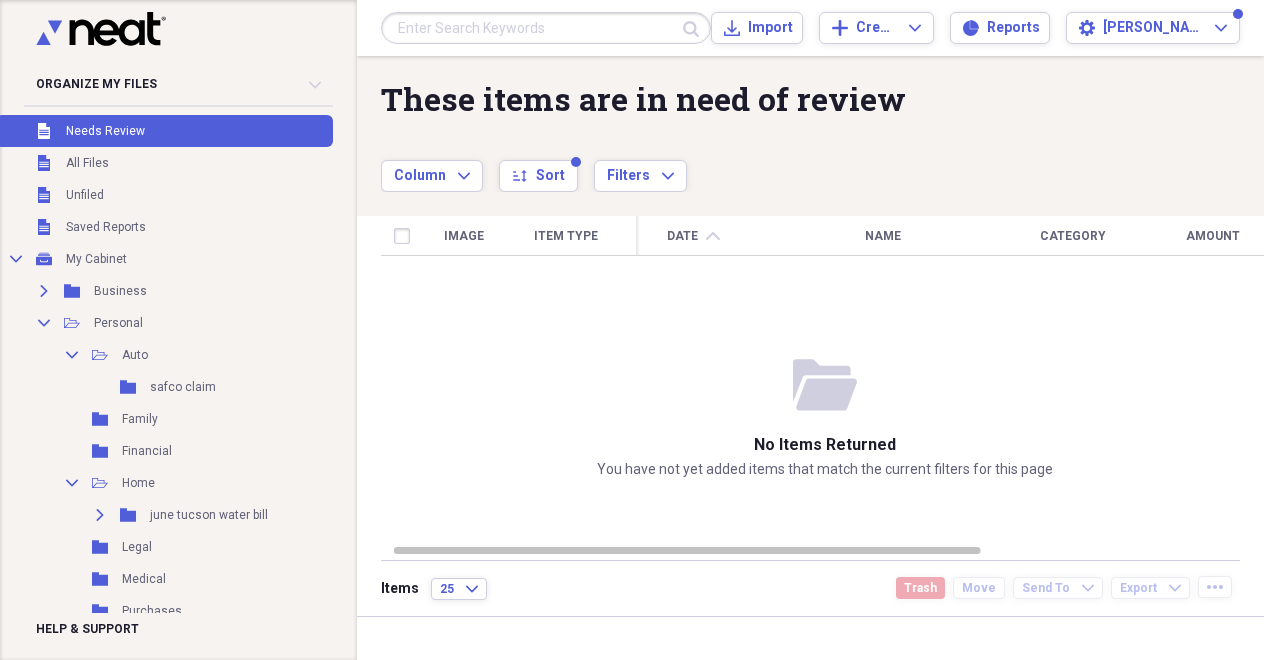 click on "Needs Review" at bounding box center (105, 131) 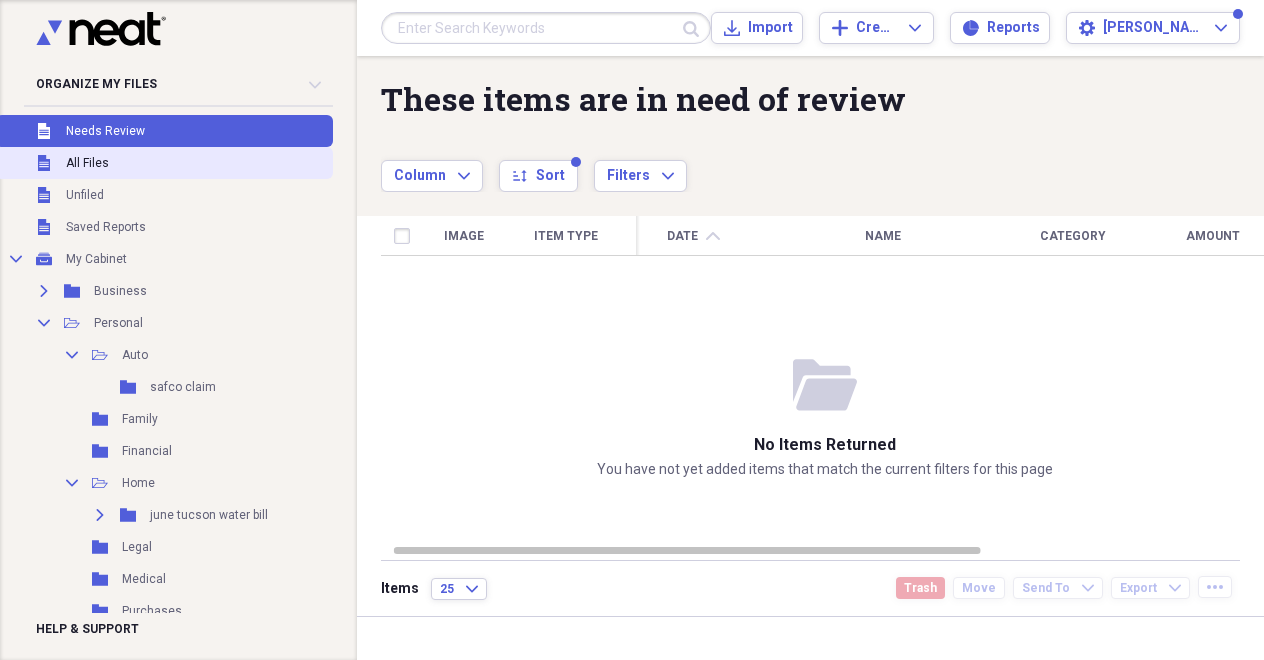 click on "All Files" at bounding box center [87, 163] 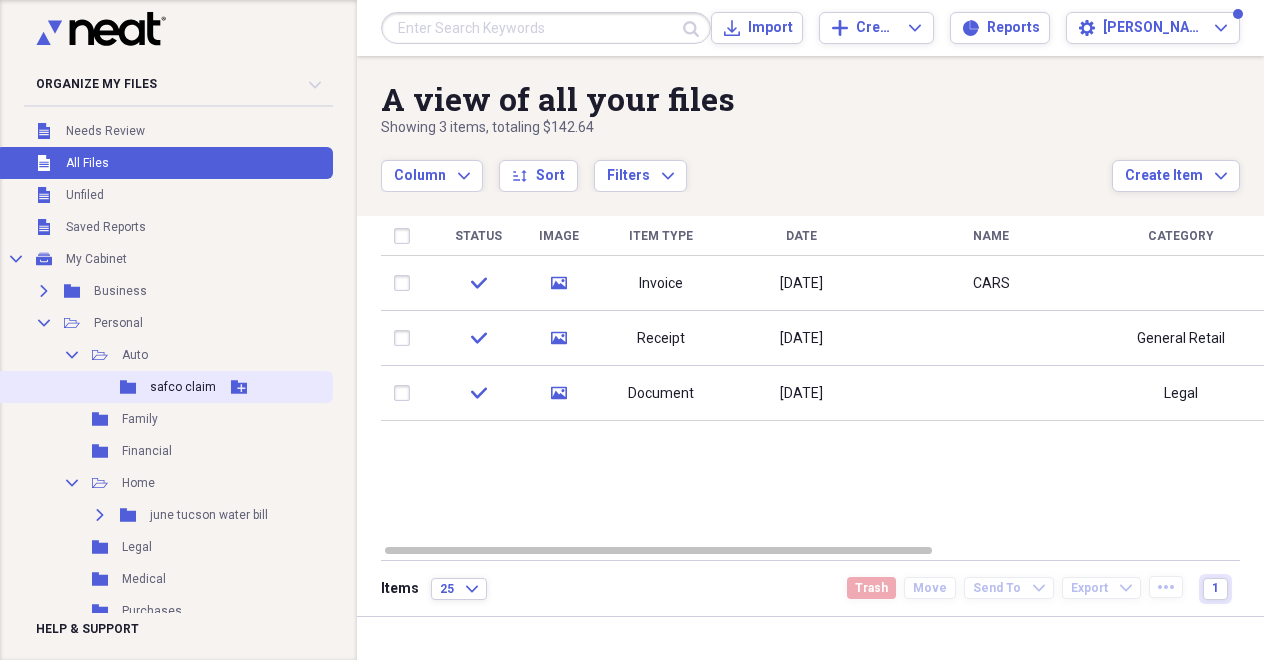 click 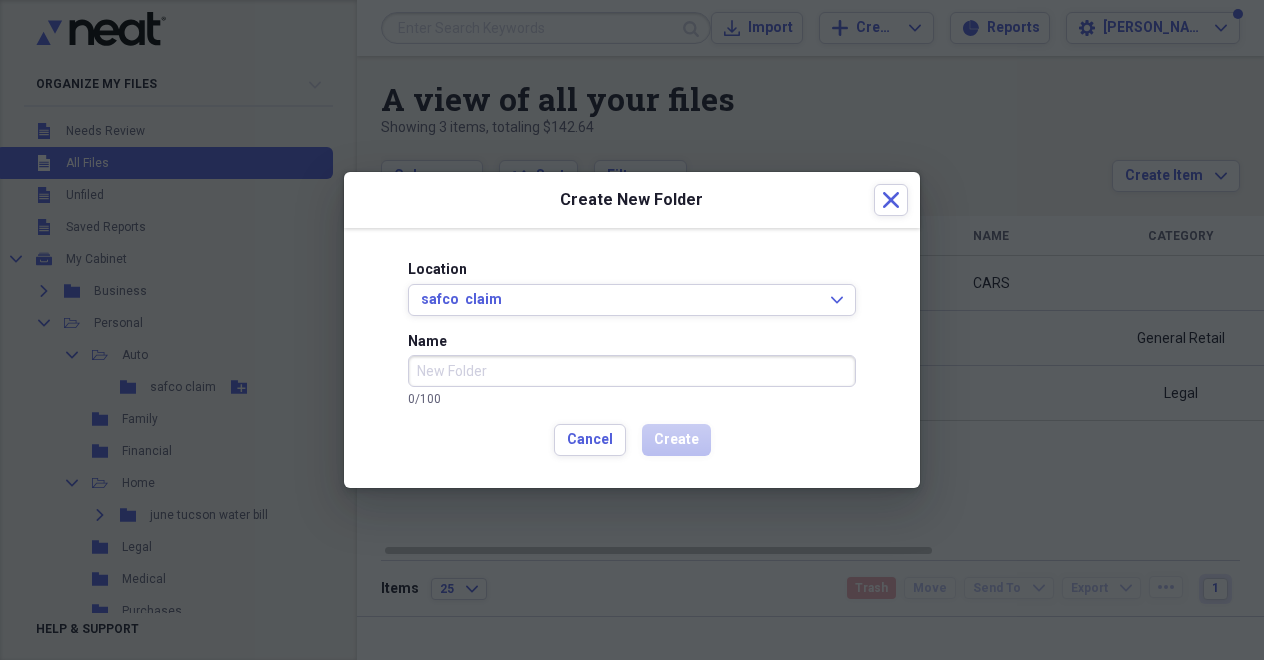 click on "Name" at bounding box center [632, 371] 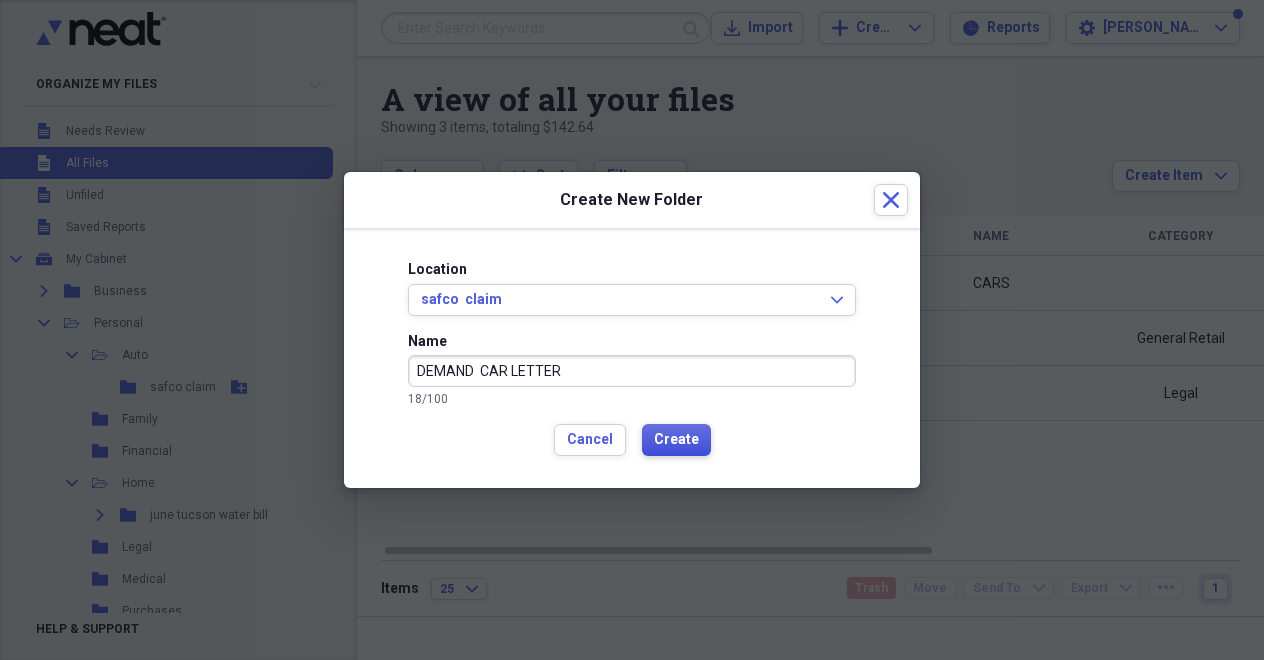 type on "DEMAND  CAR LETTER" 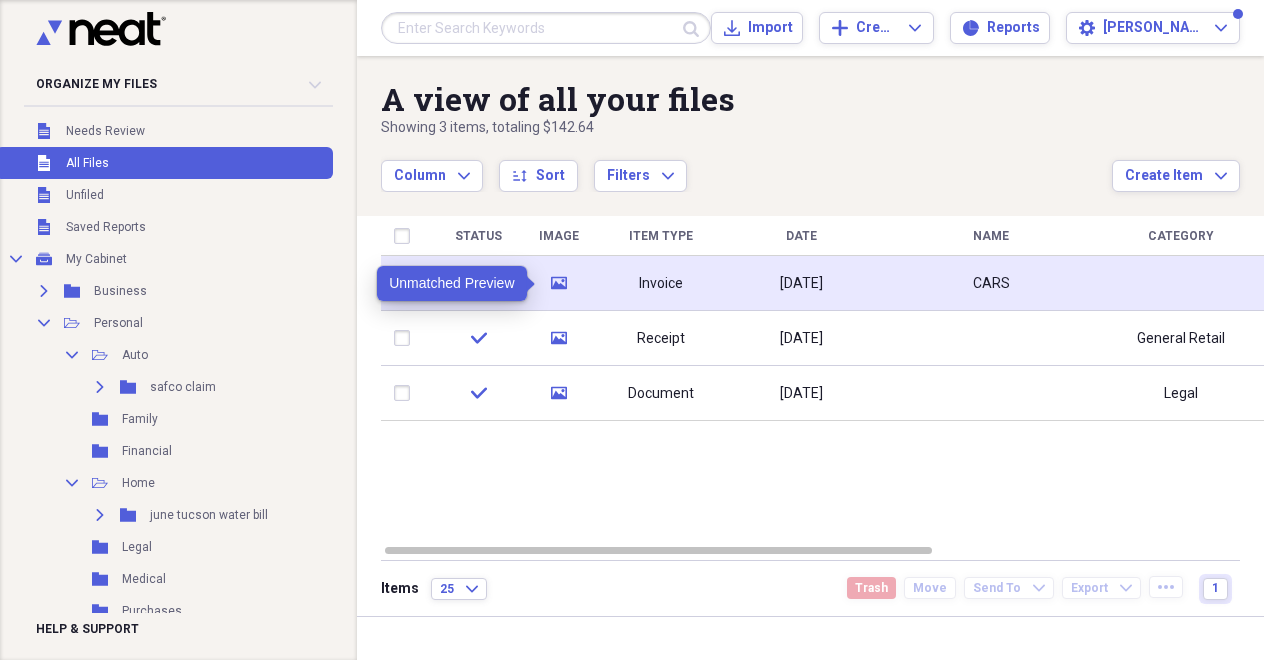 click 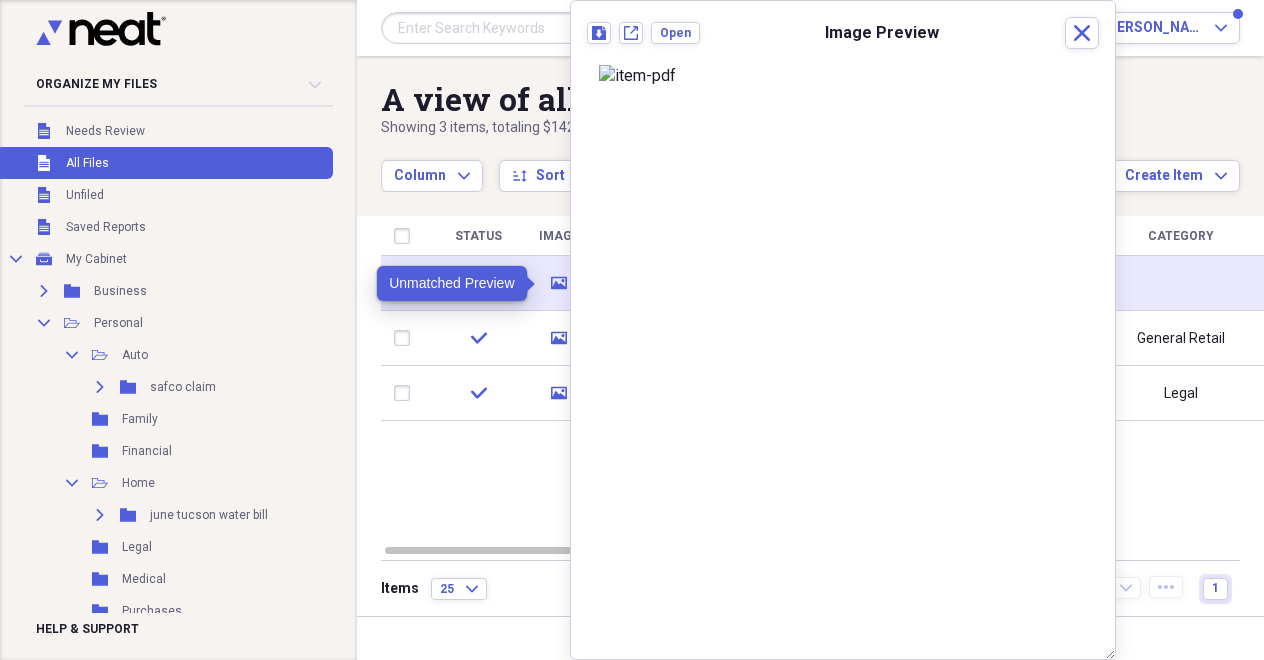 click 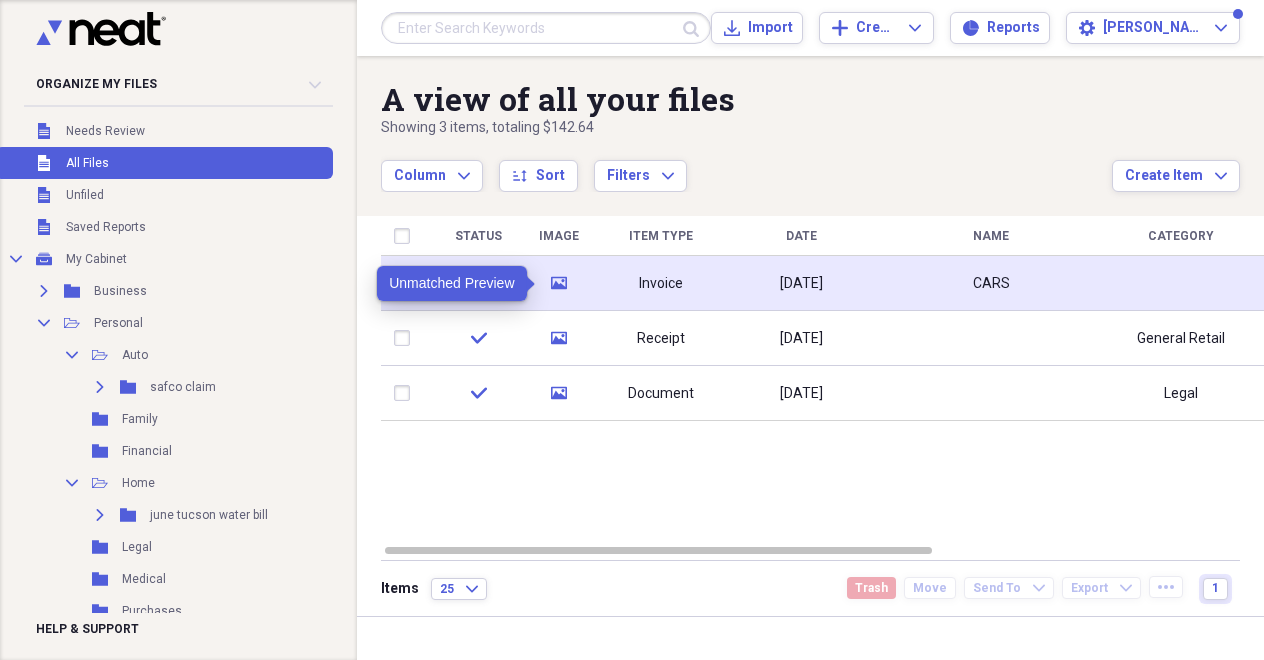 click 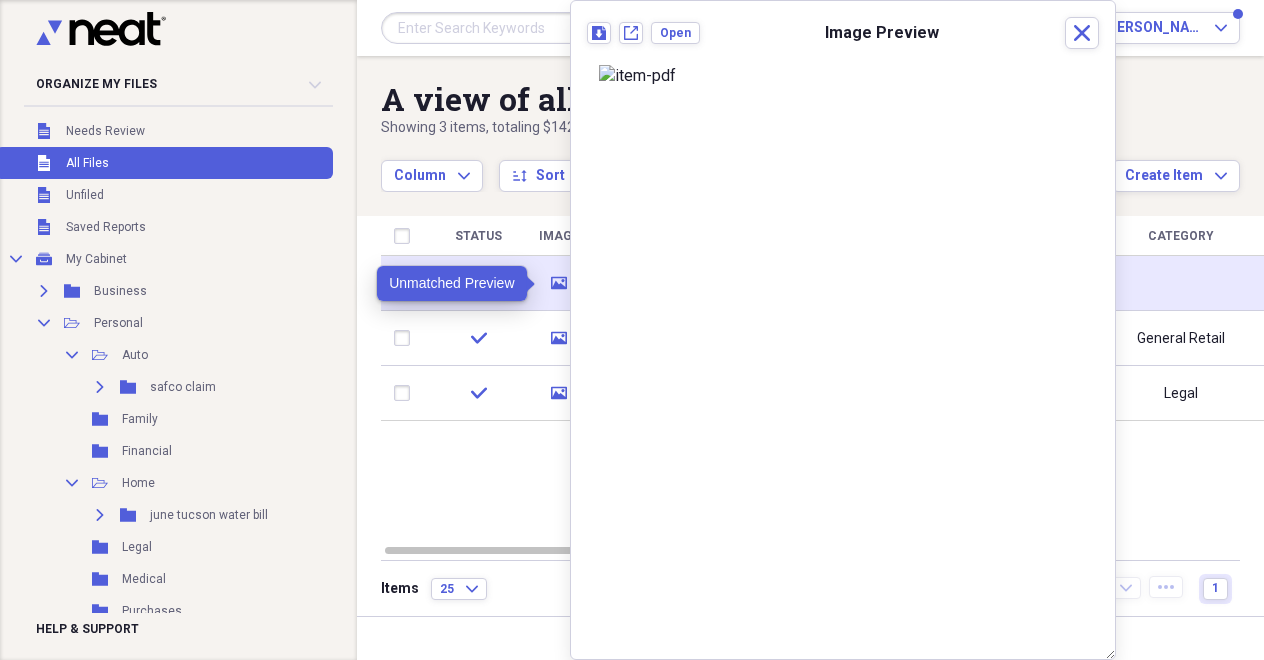 click 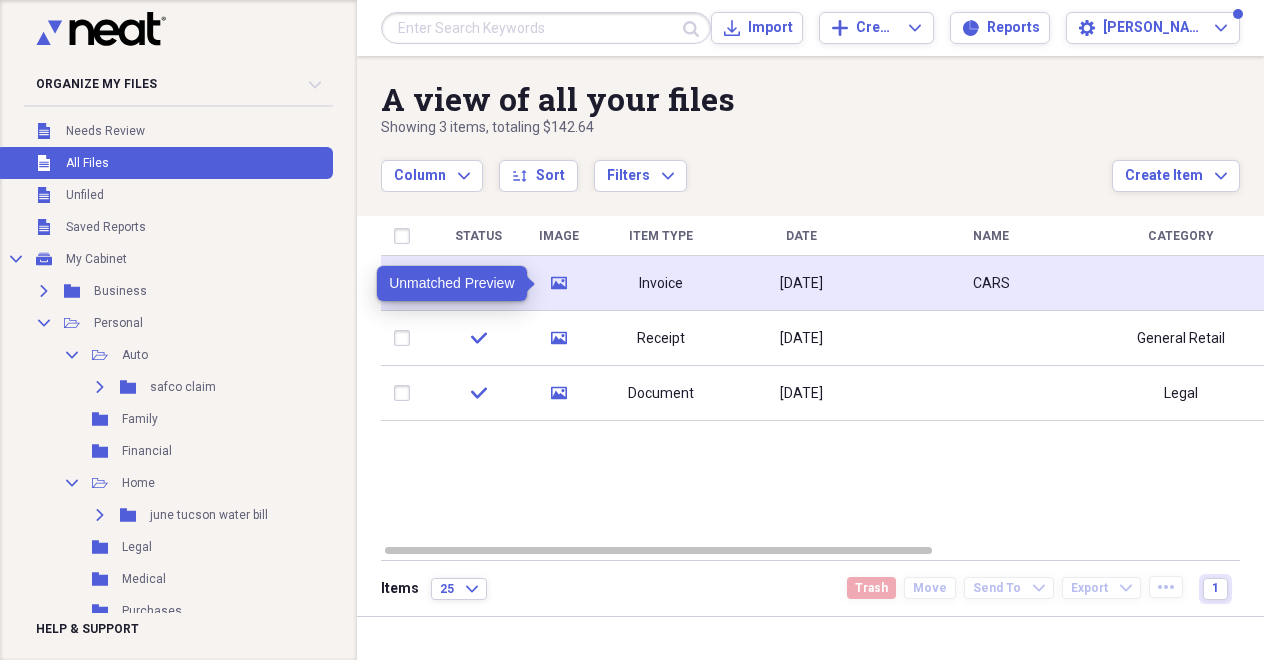 click 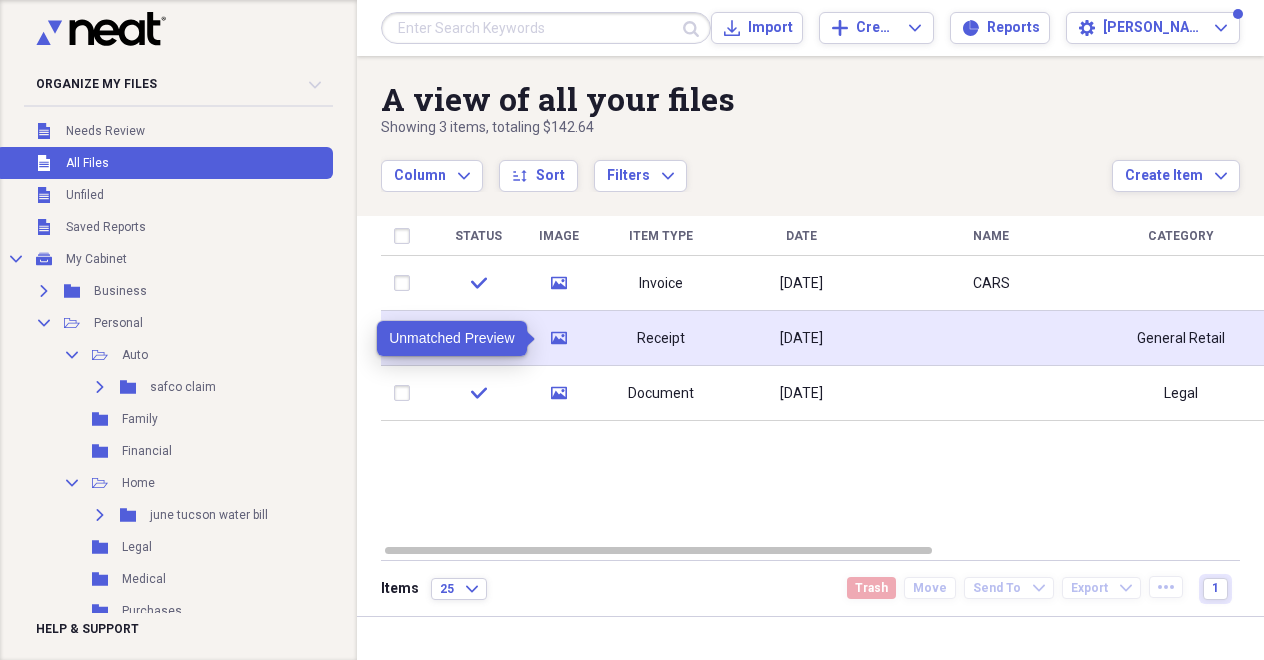 click 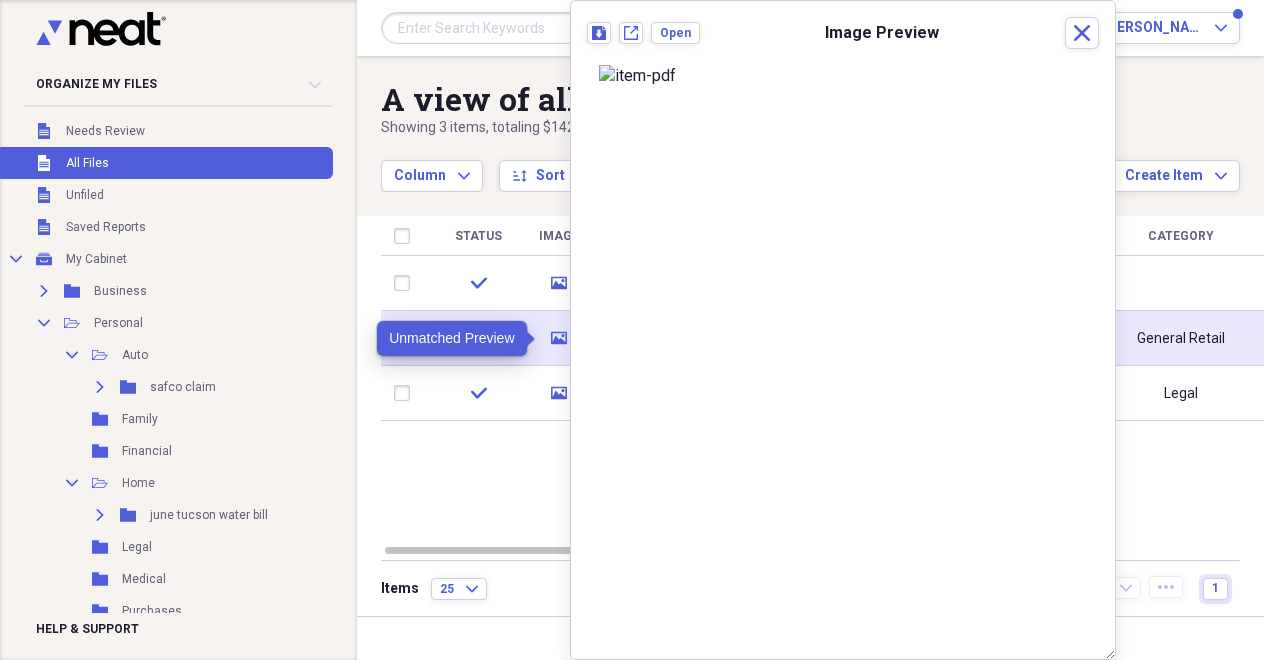 click 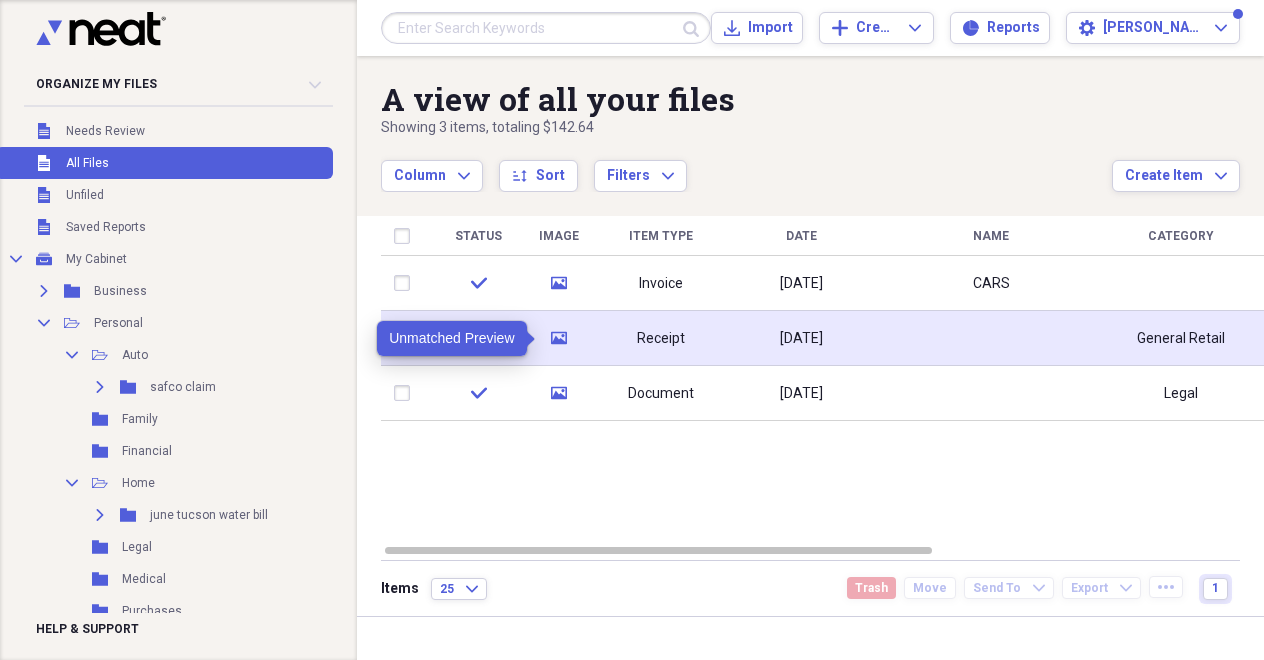 click 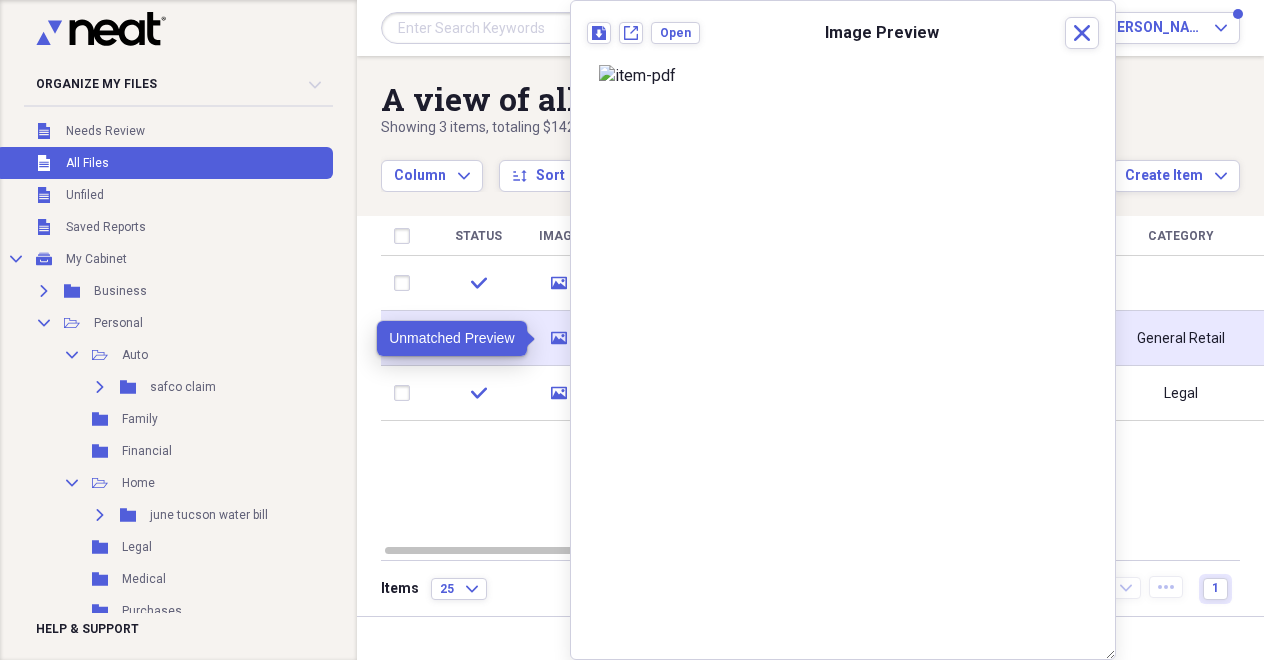 click 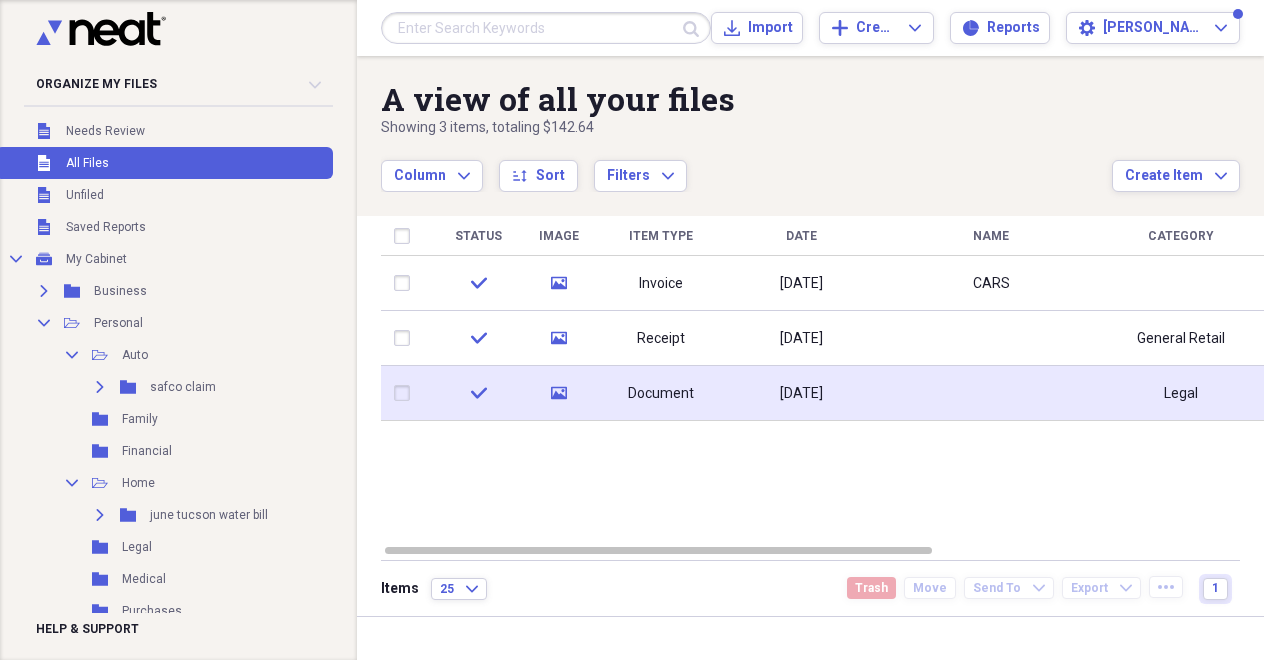 click on "media" 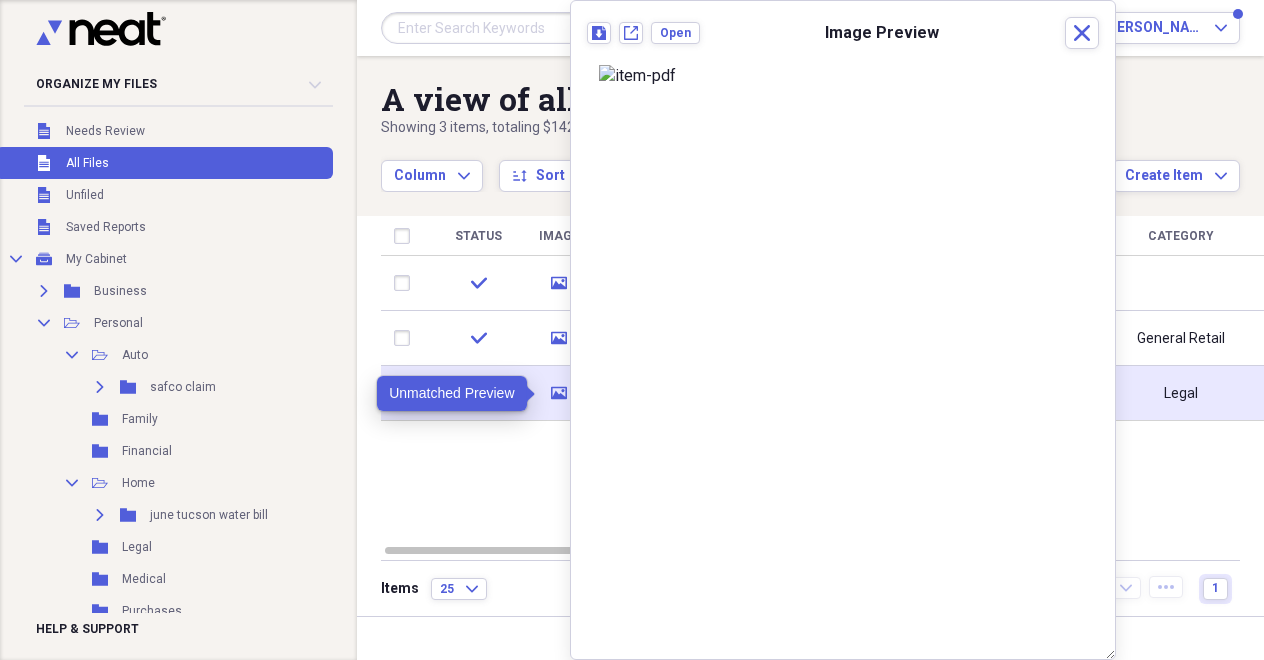 click on "media" 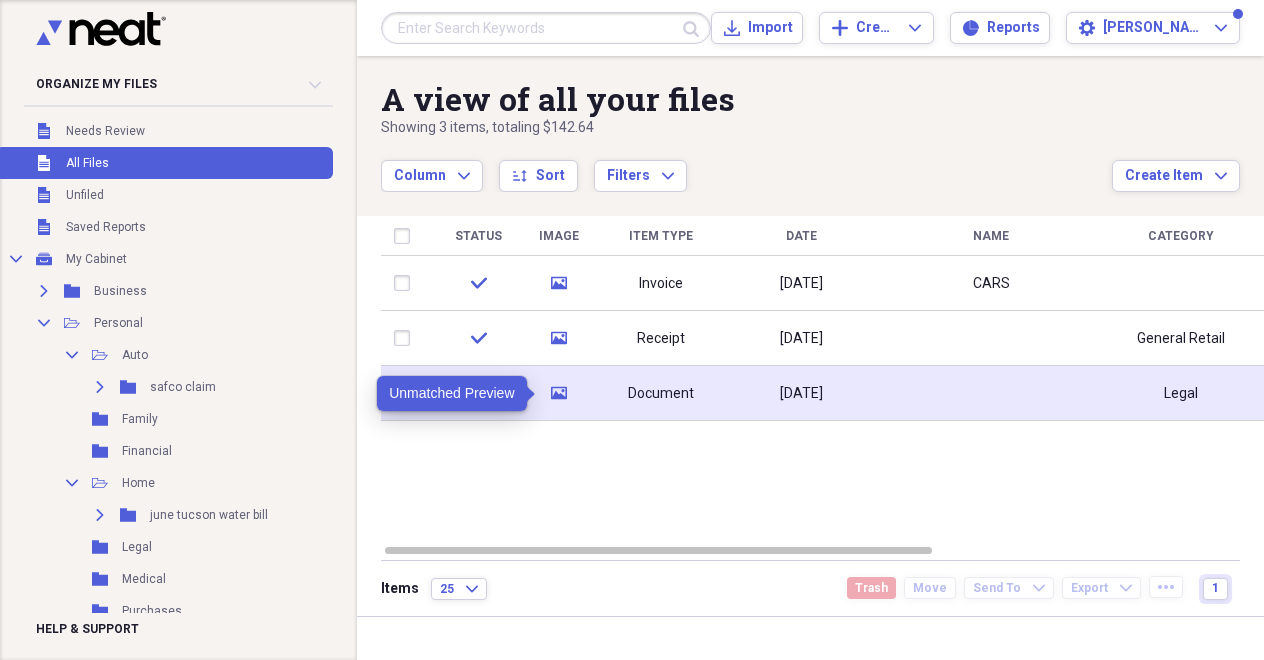 click on "media" 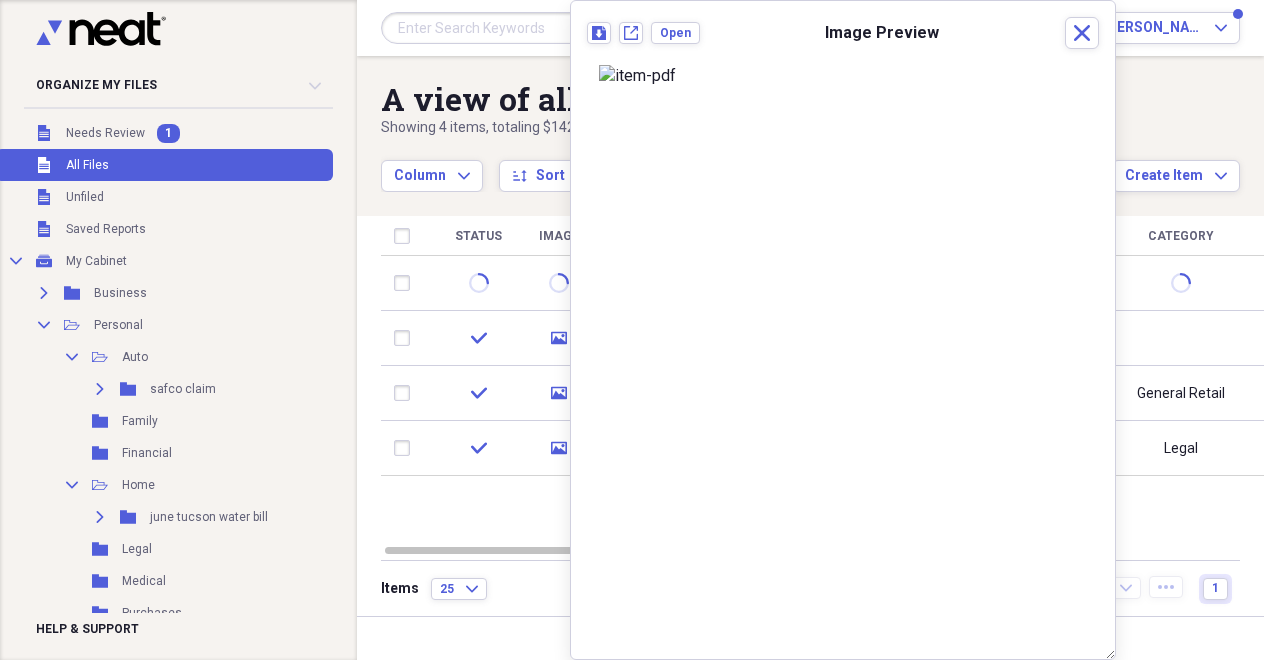 scroll, scrollTop: 0, scrollLeft: 0, axis: both 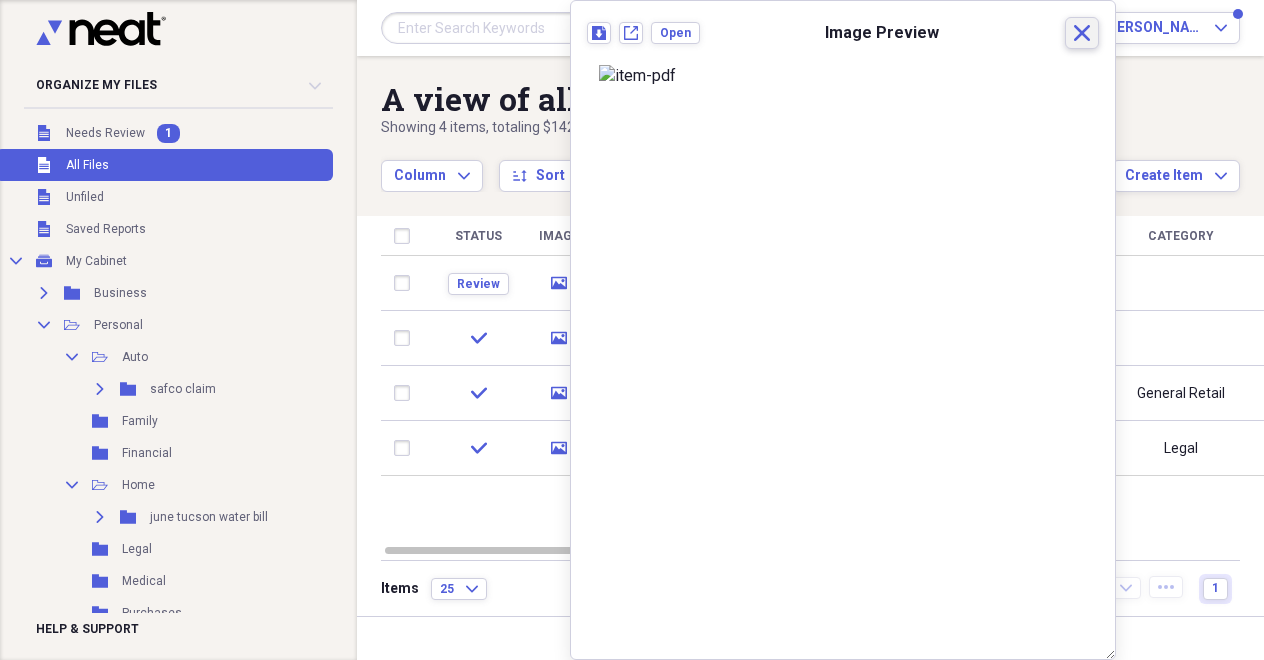 click on "Close" at bounding box center [1082, 33] 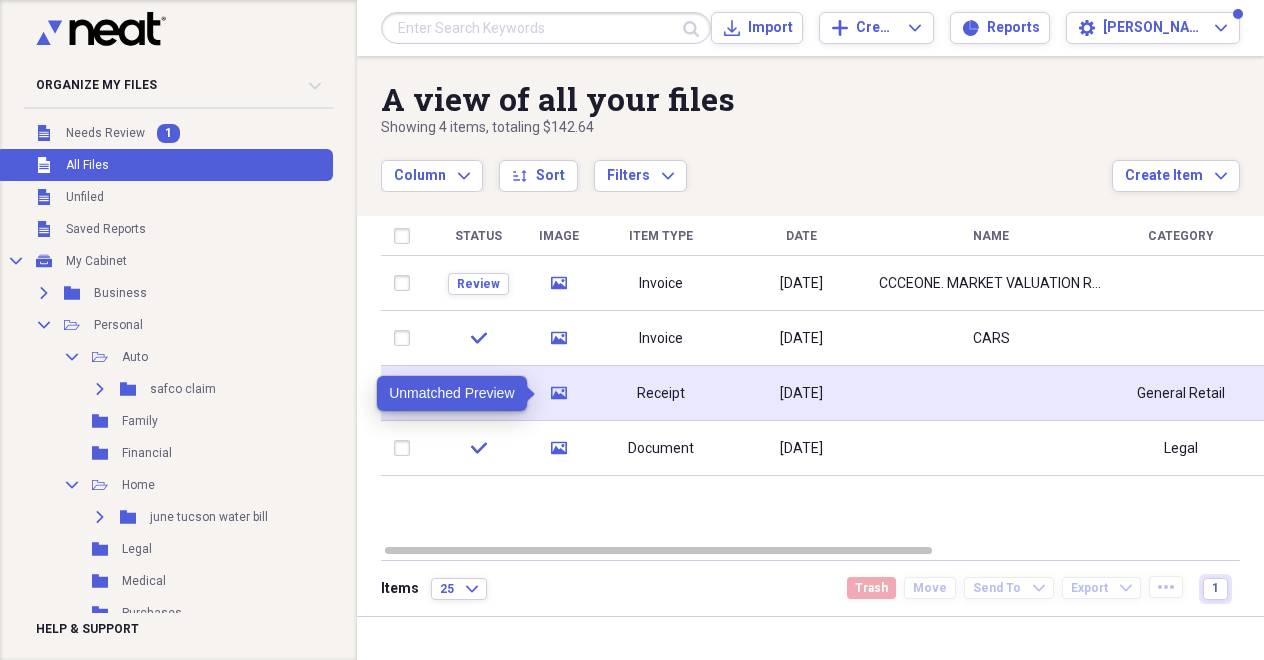 click on "media" 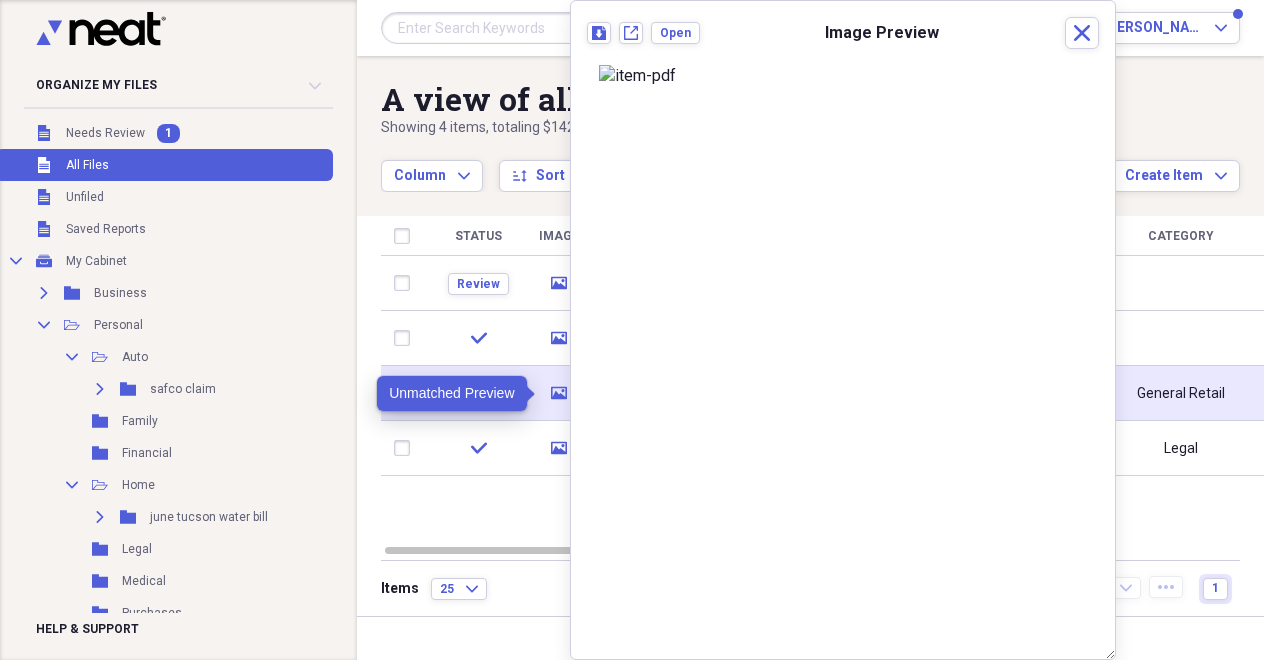 click on "media" 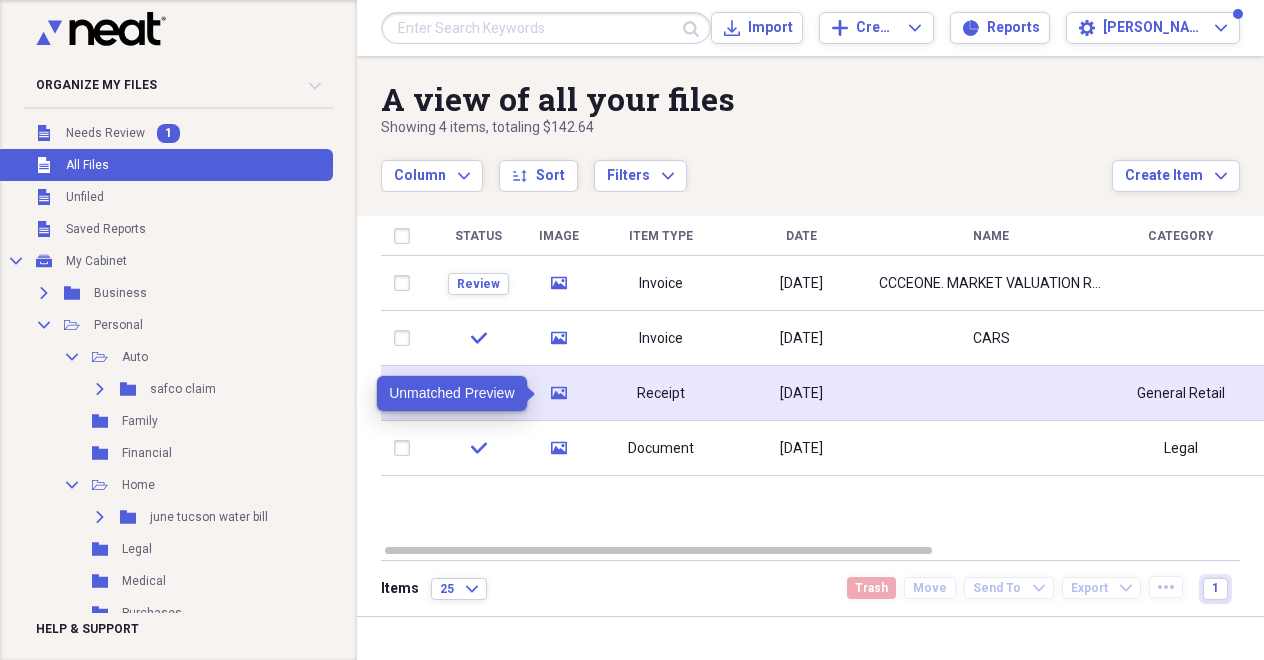 click on "media" 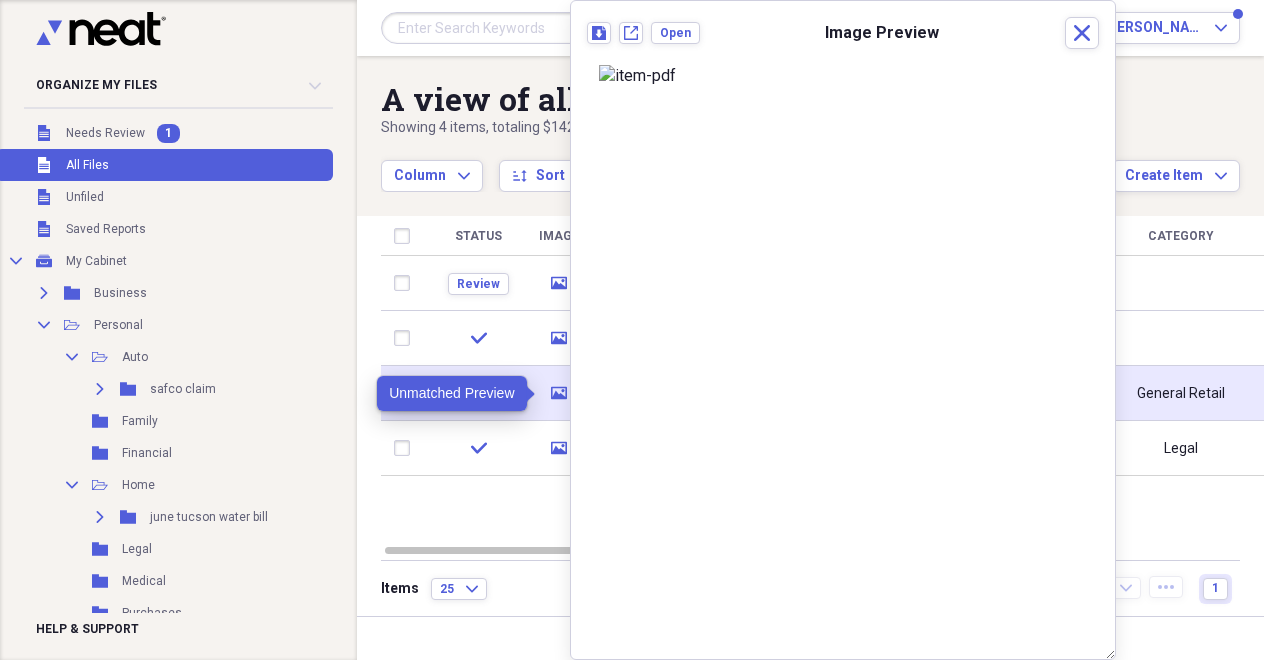 click on "media" 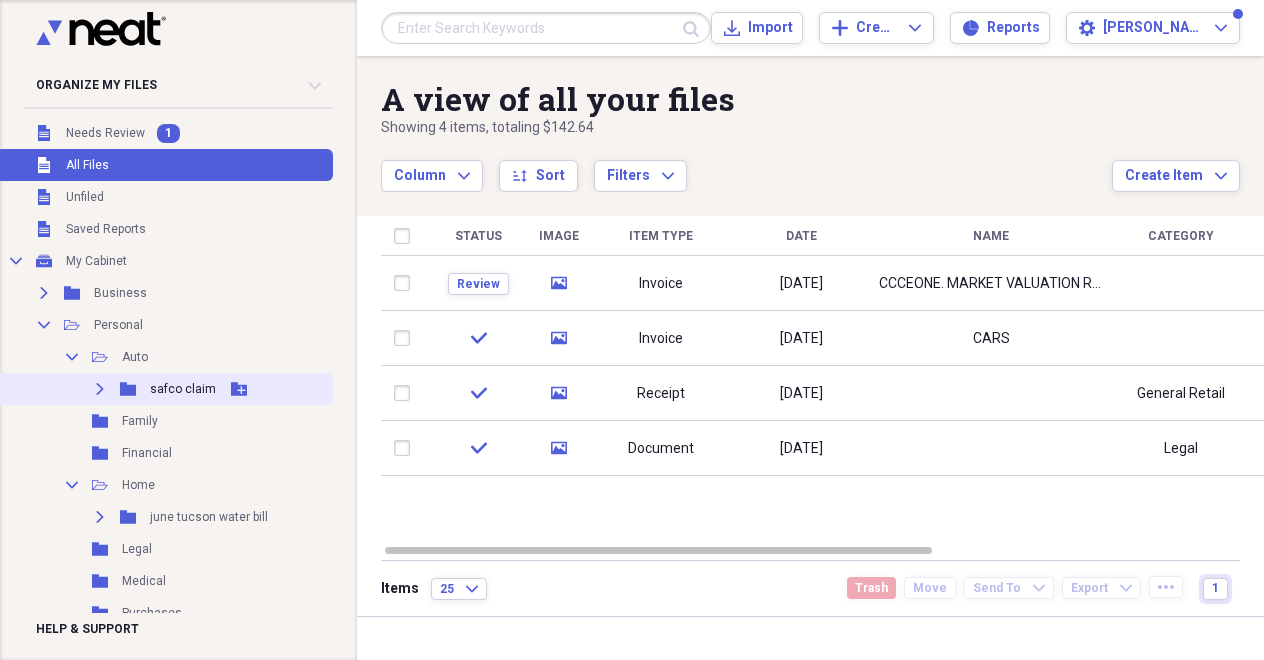 click on "safco  claim" at bounding box center (183, 389) 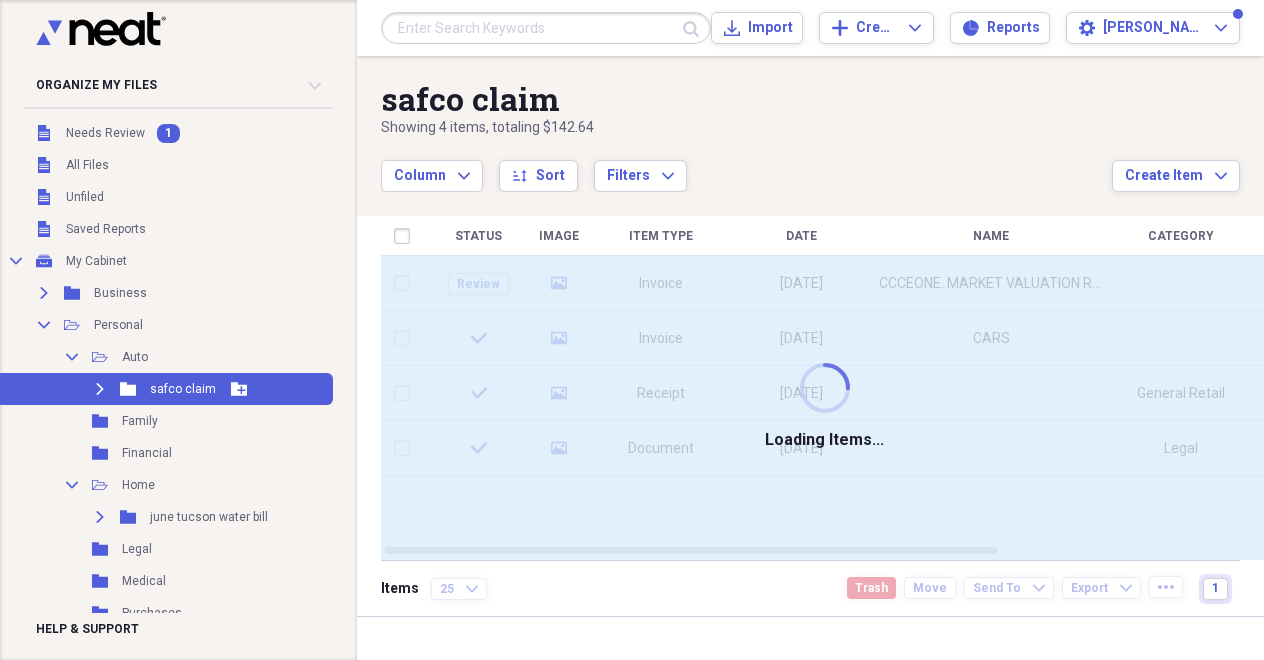 click on "safco  claim" at bounding box center (183, 389) 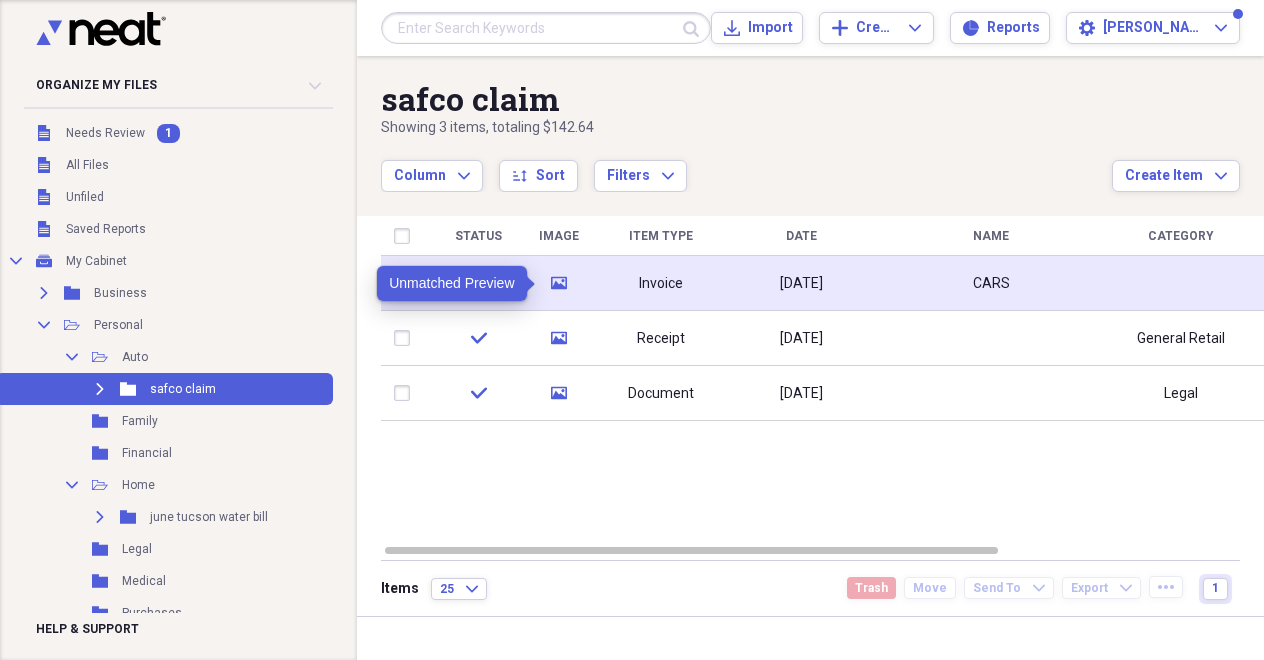 click on "media" 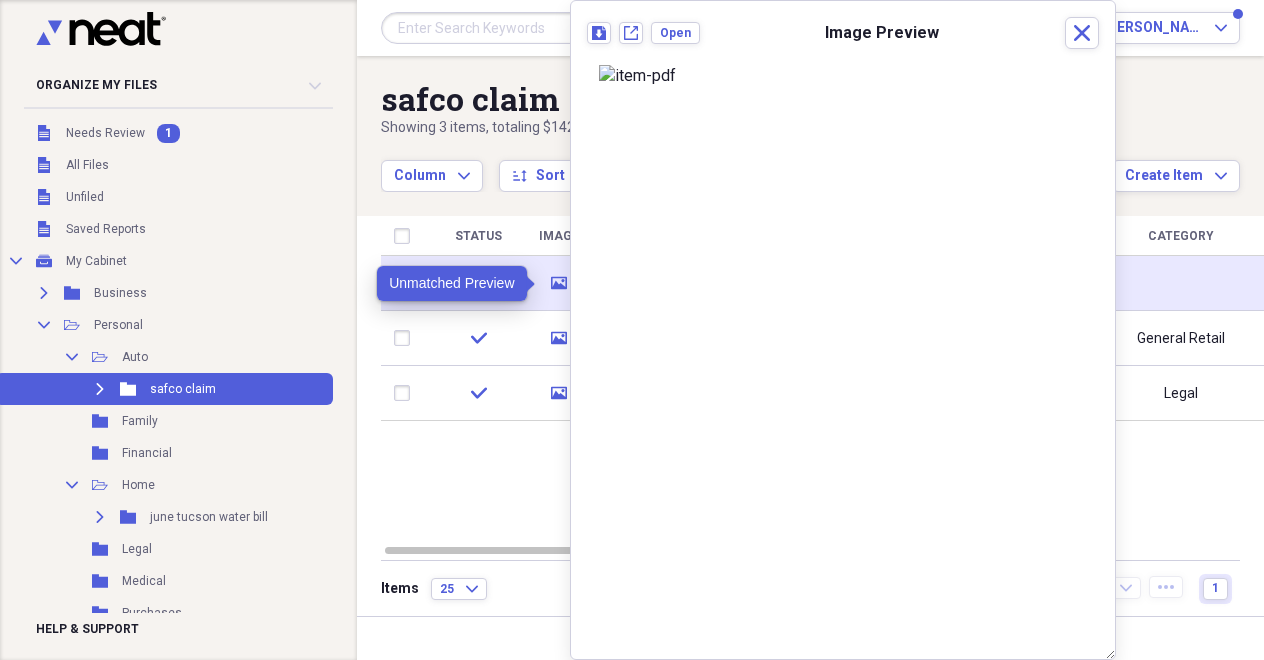 click on "media" 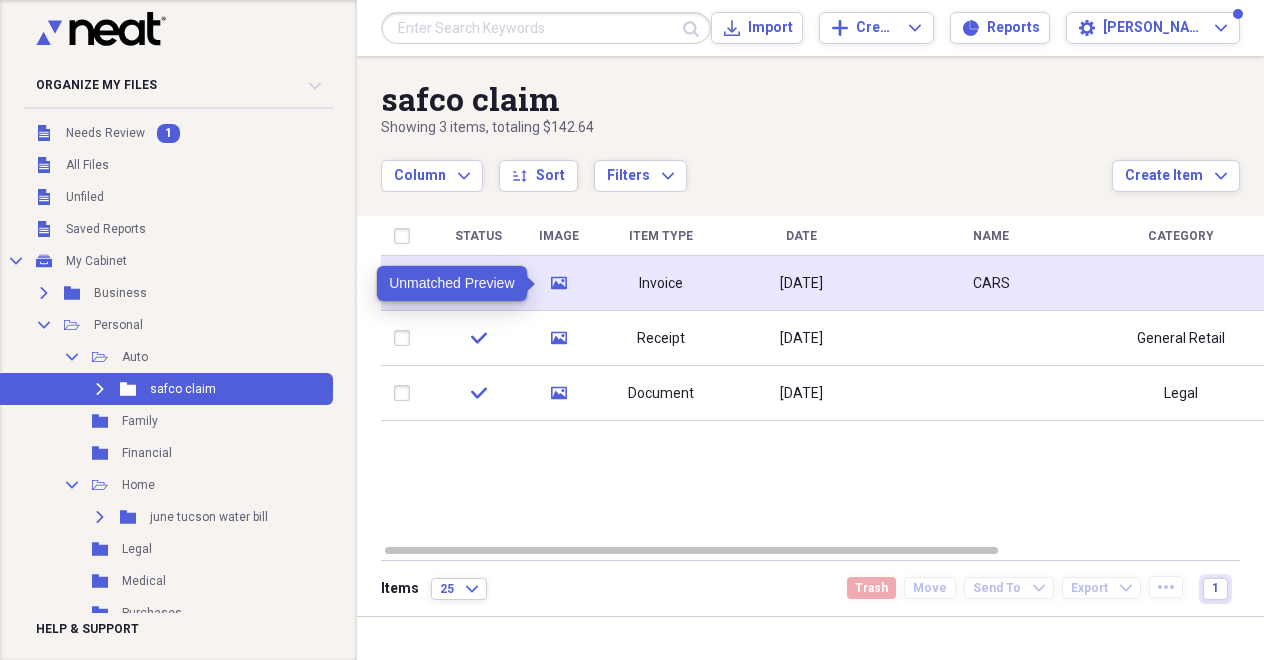click 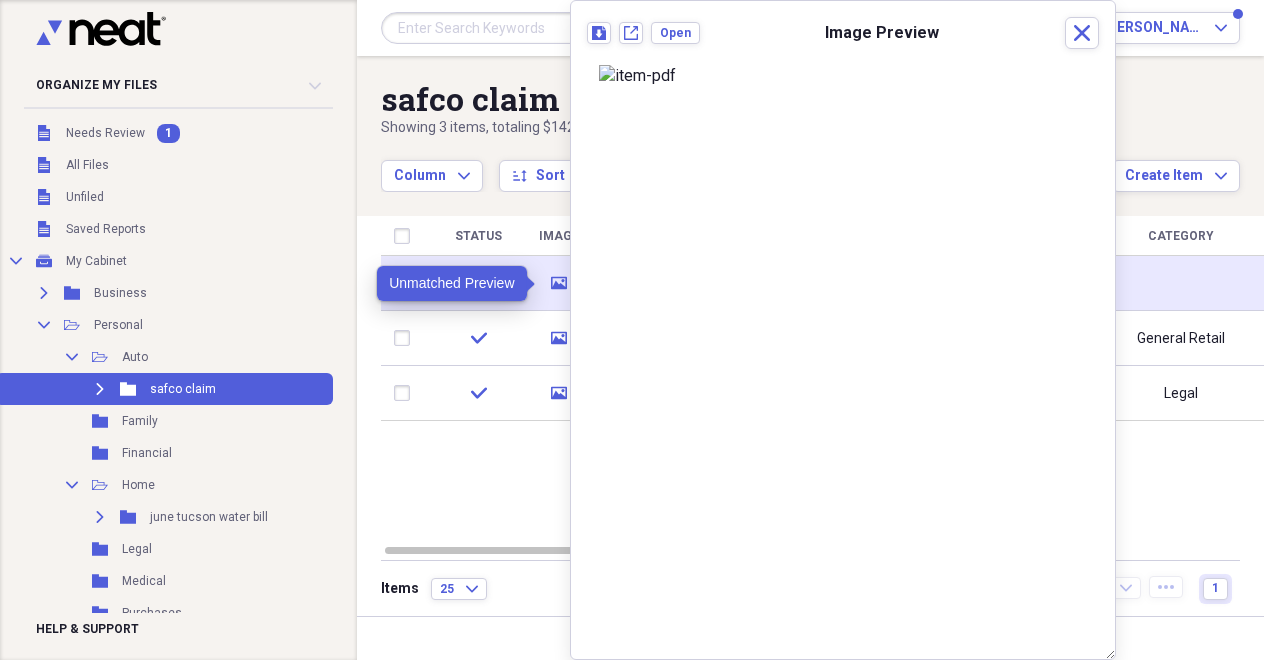 click 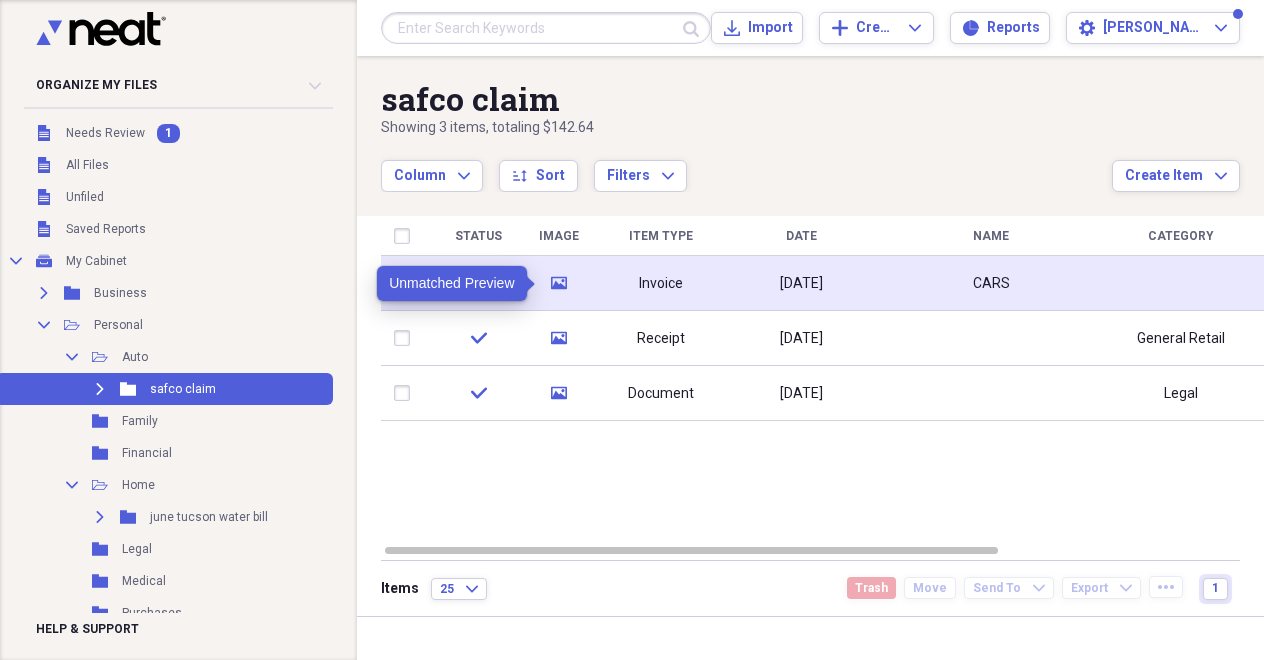 click 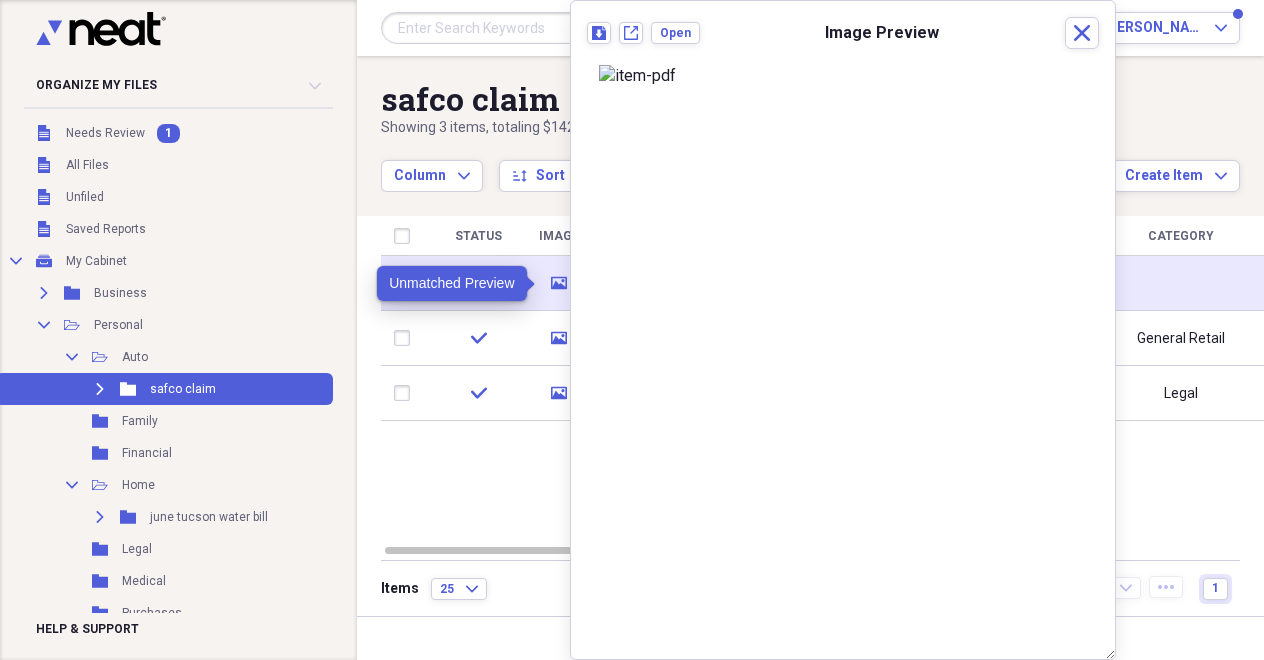click 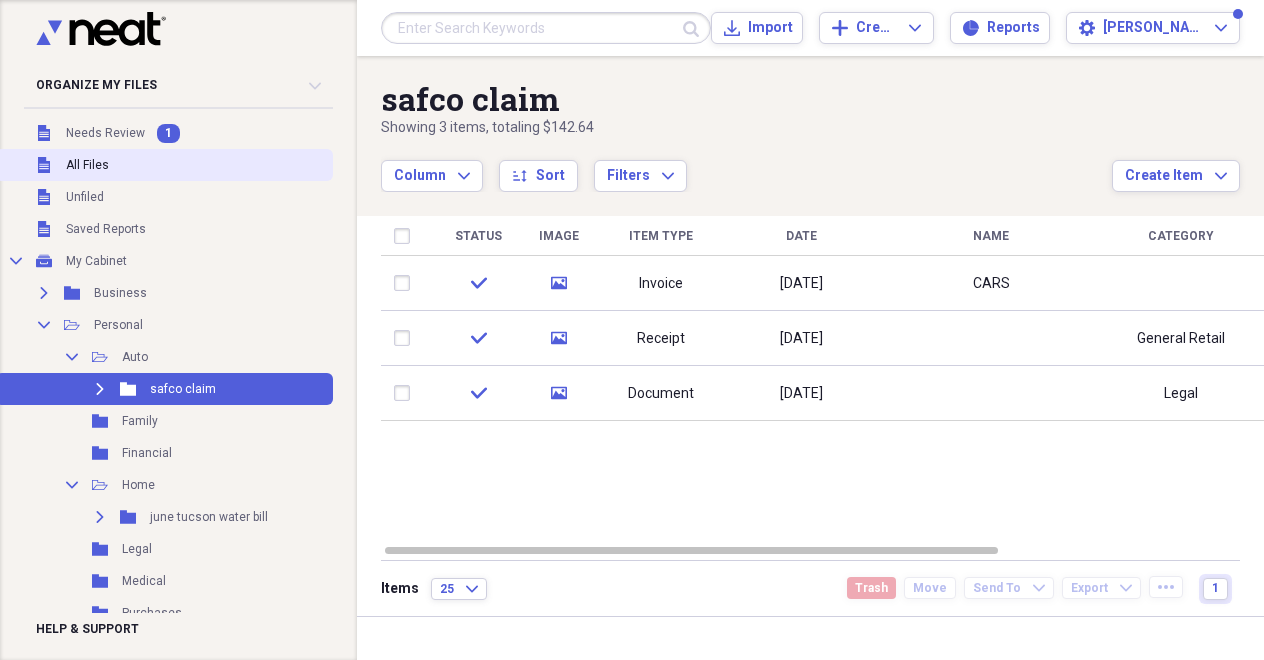 click on "All Files" at bounding box center [87, 165] 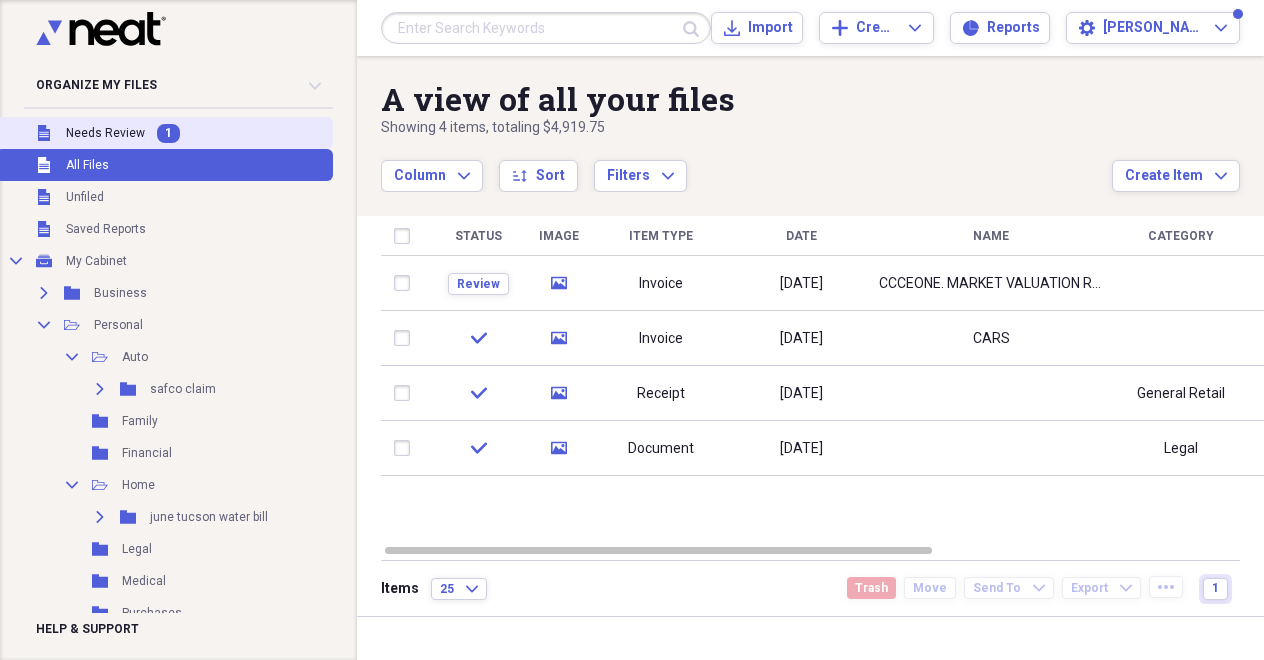 click on "Needs Review" at bounding box center [105, 133] 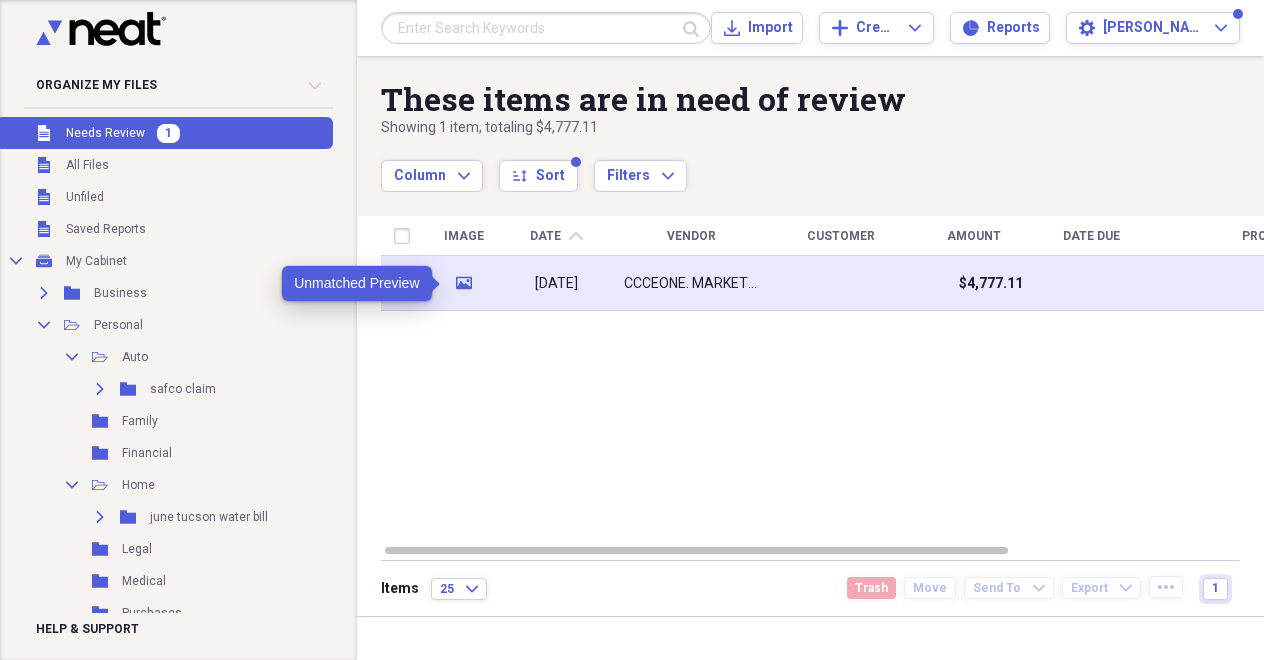 click 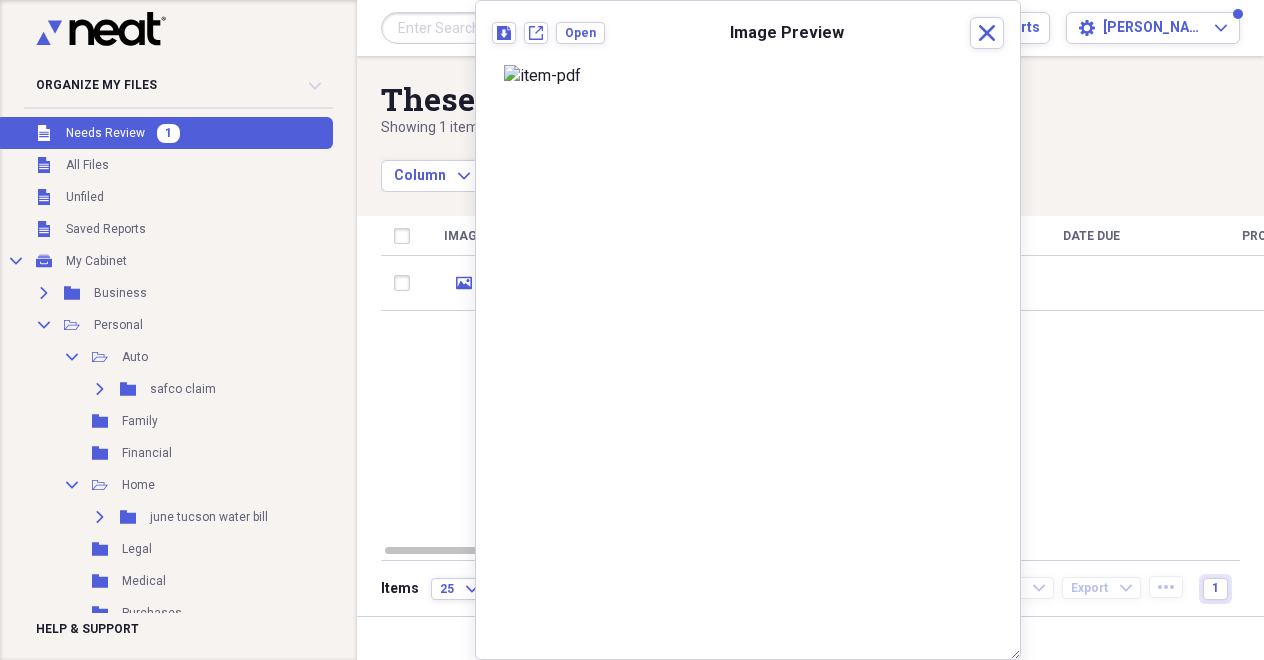 scroll, scrollTop: 0, scrollLeft: 0, axis: both 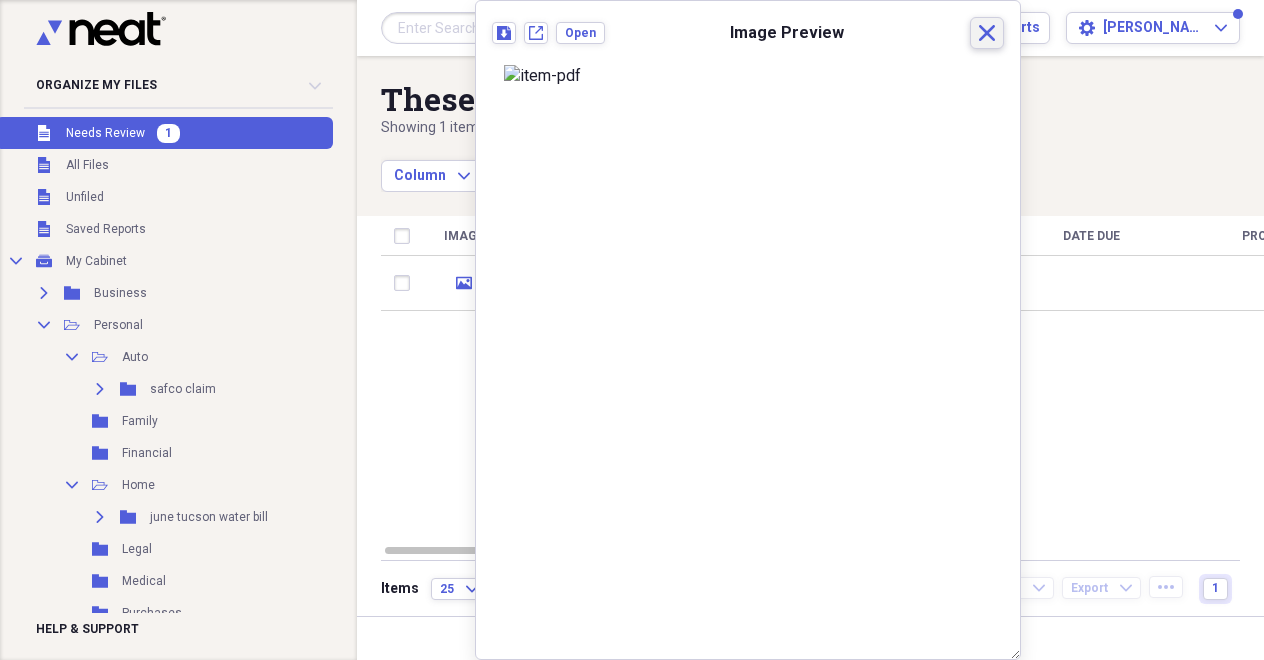 click 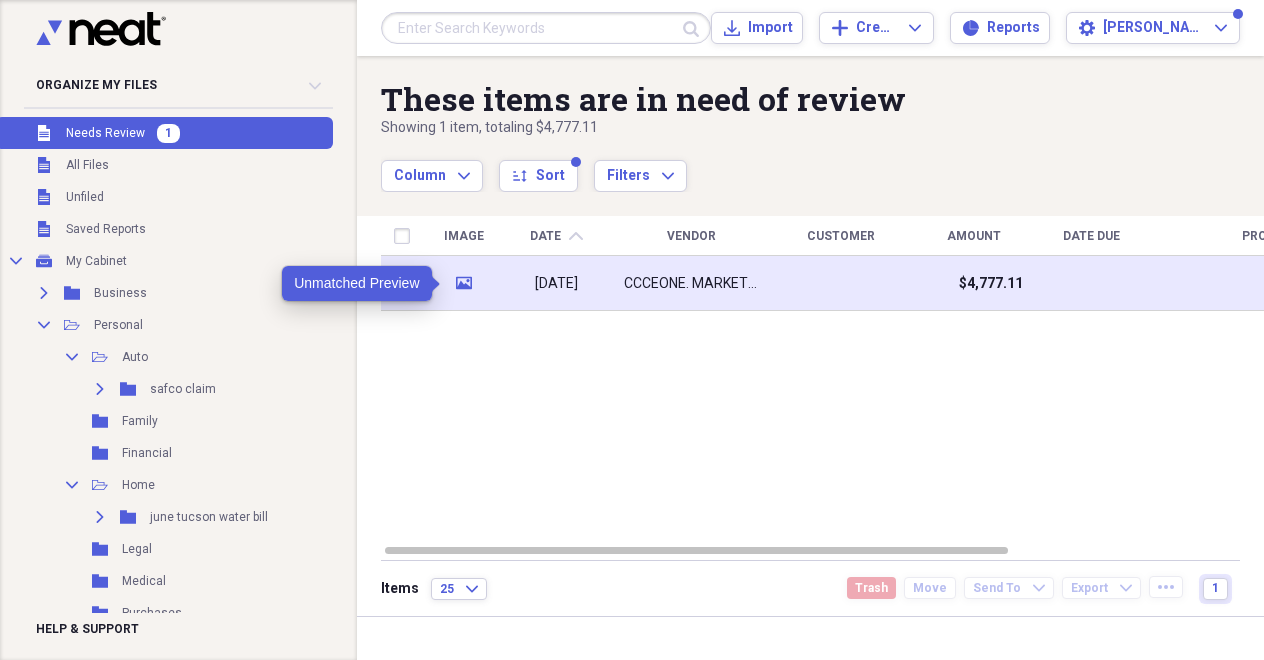 click on "media" 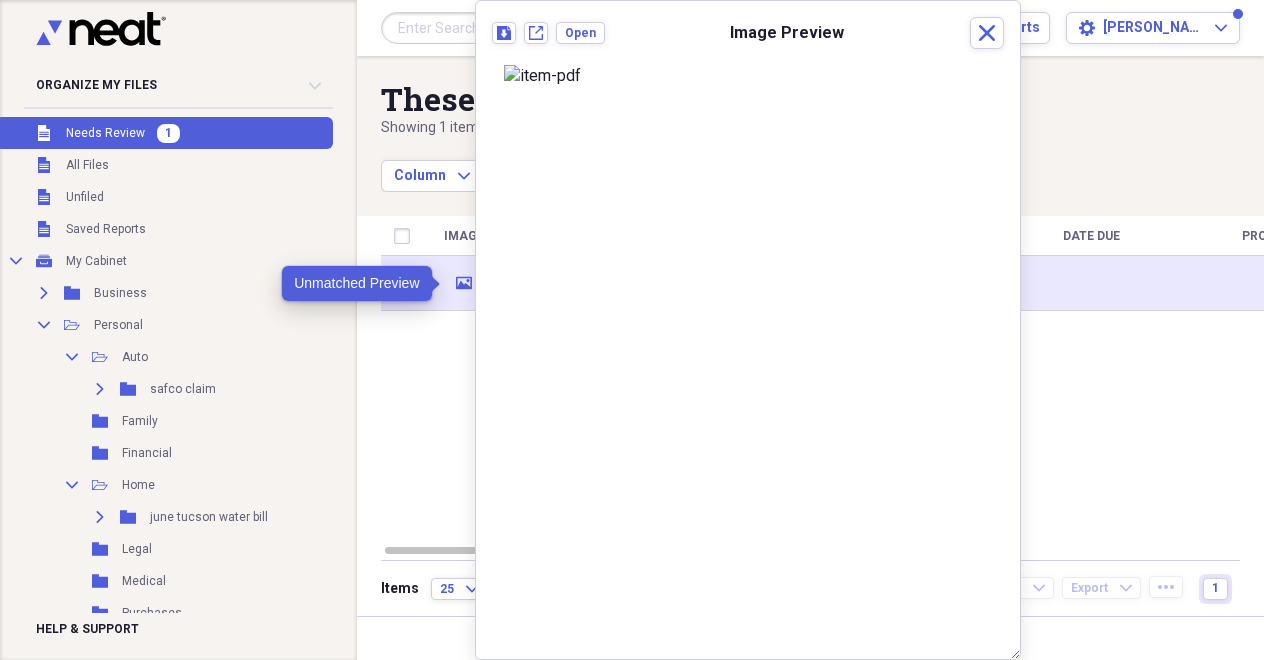 click on "media" 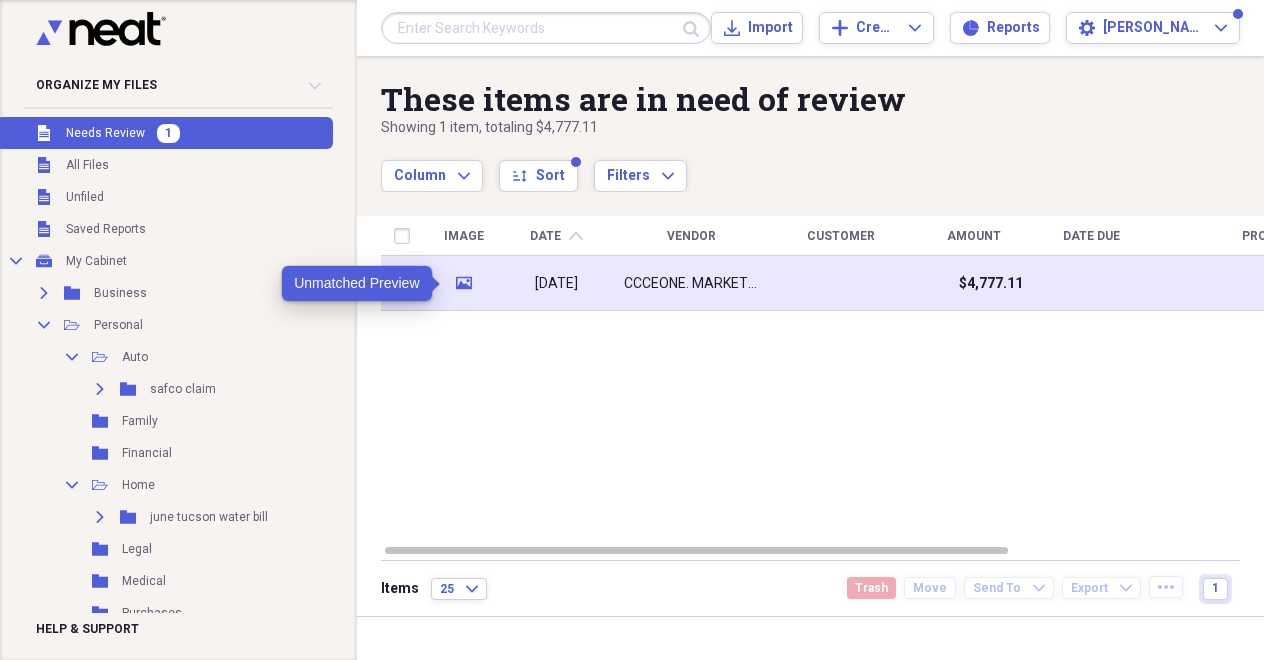 click on "media" 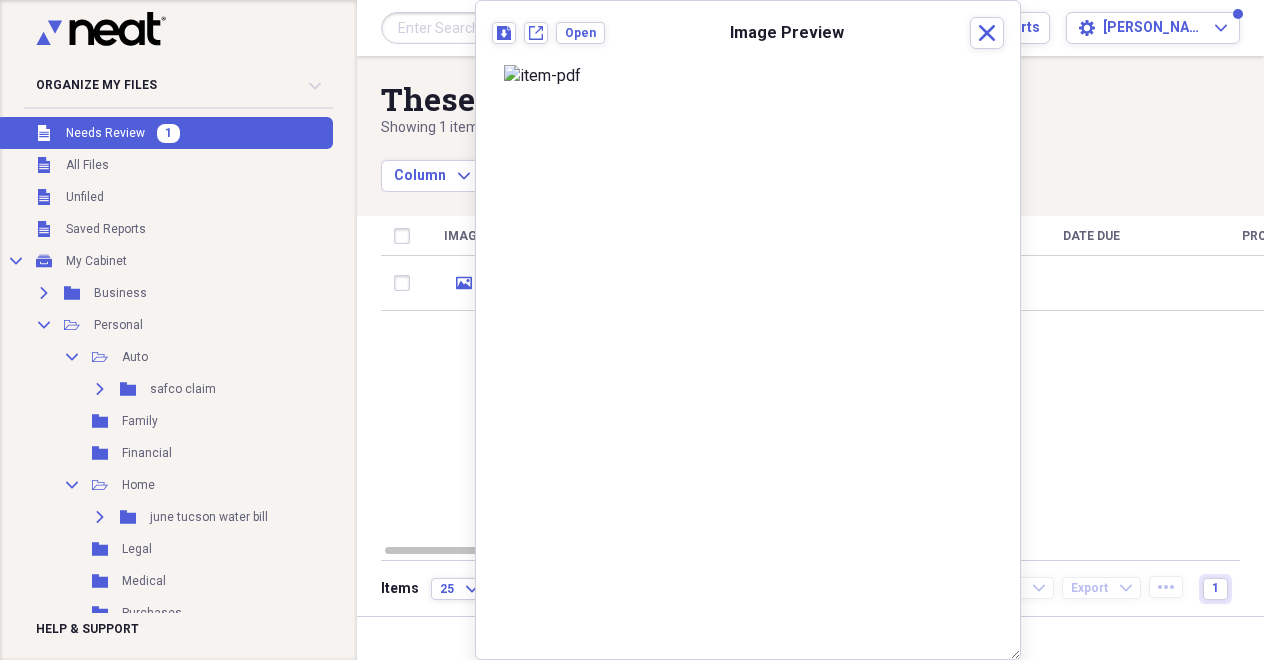 scroll, scrollTop: 0, scrollLeft: 0, axis: both 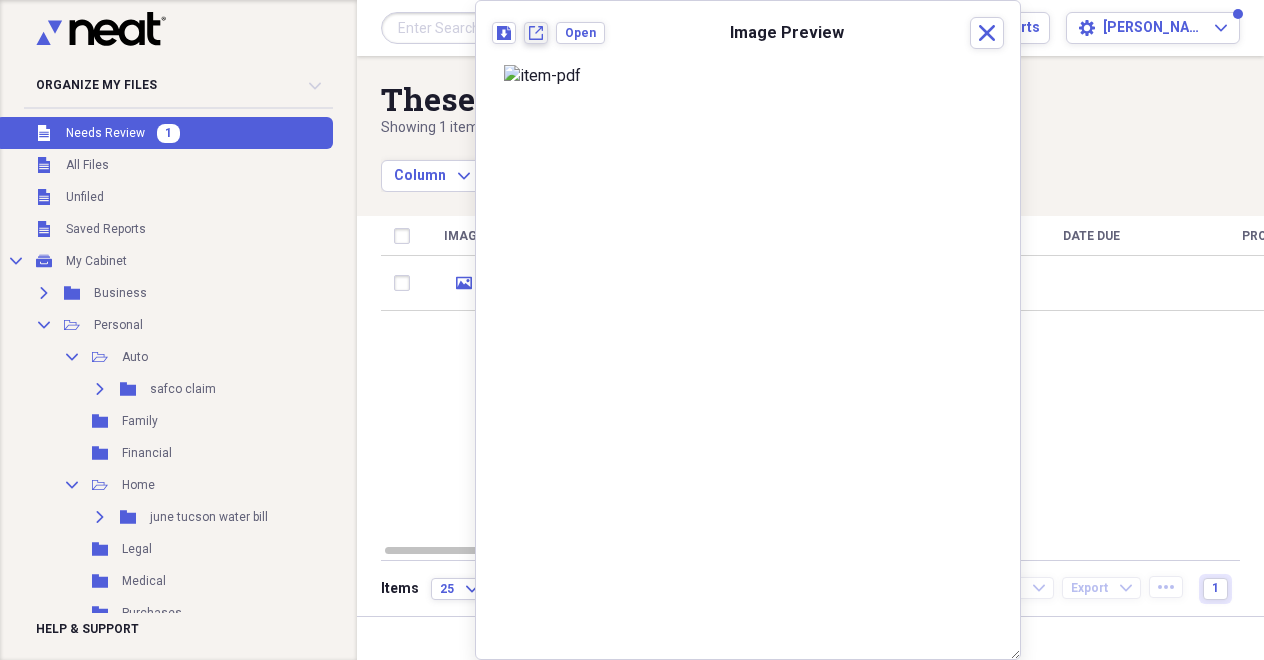 click on "New tab" 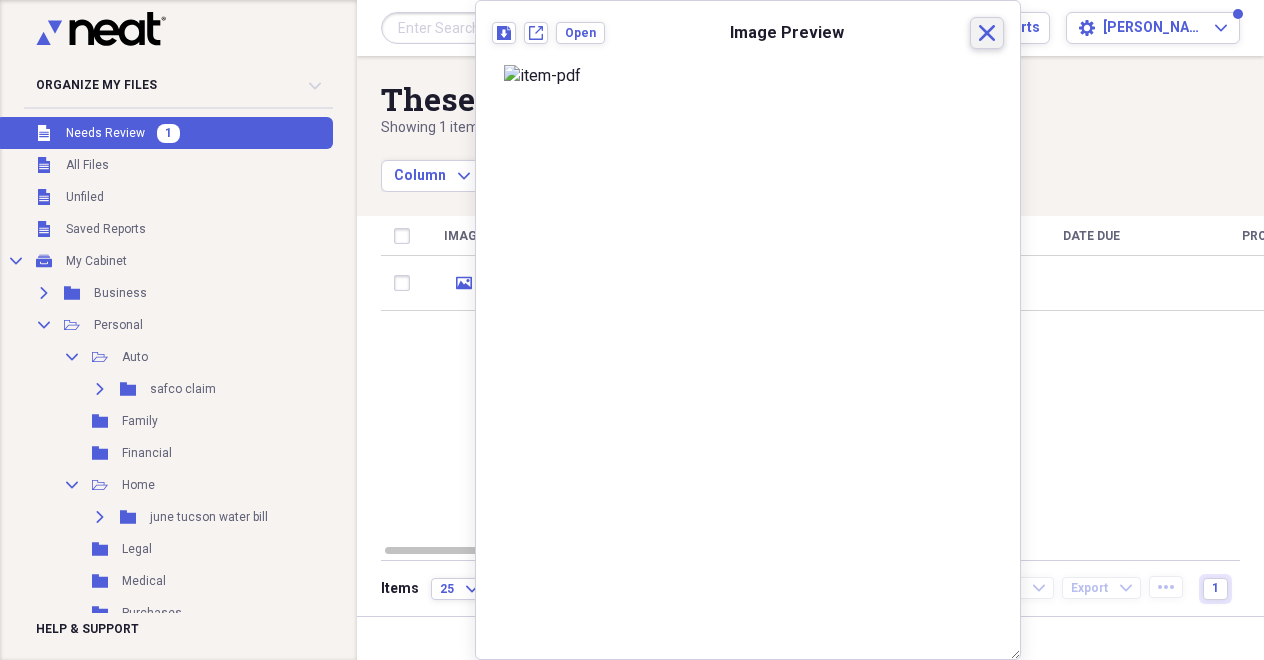 click on "Close" 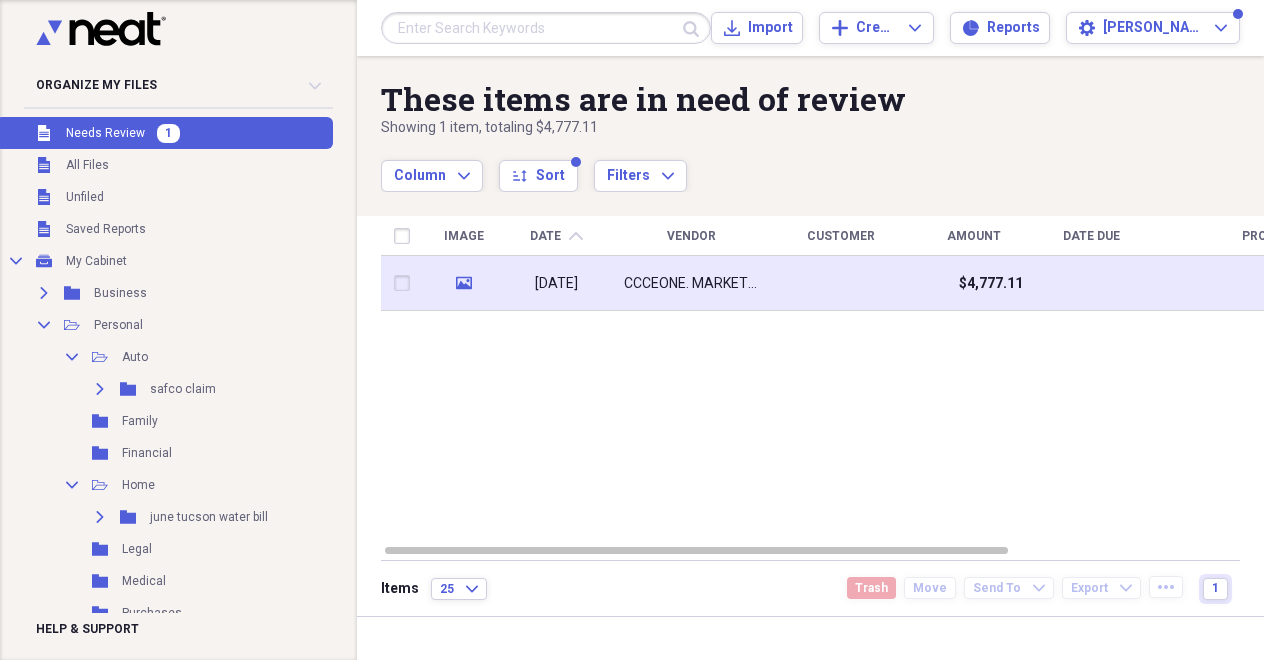 click 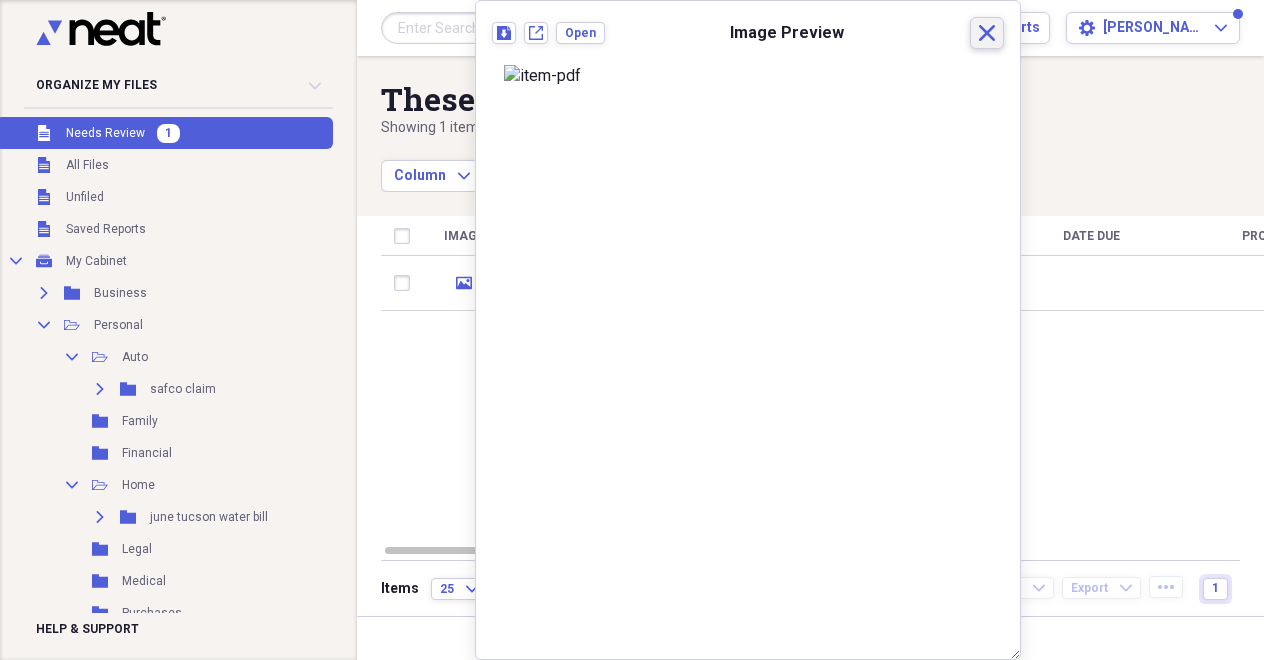 click on "Close" 